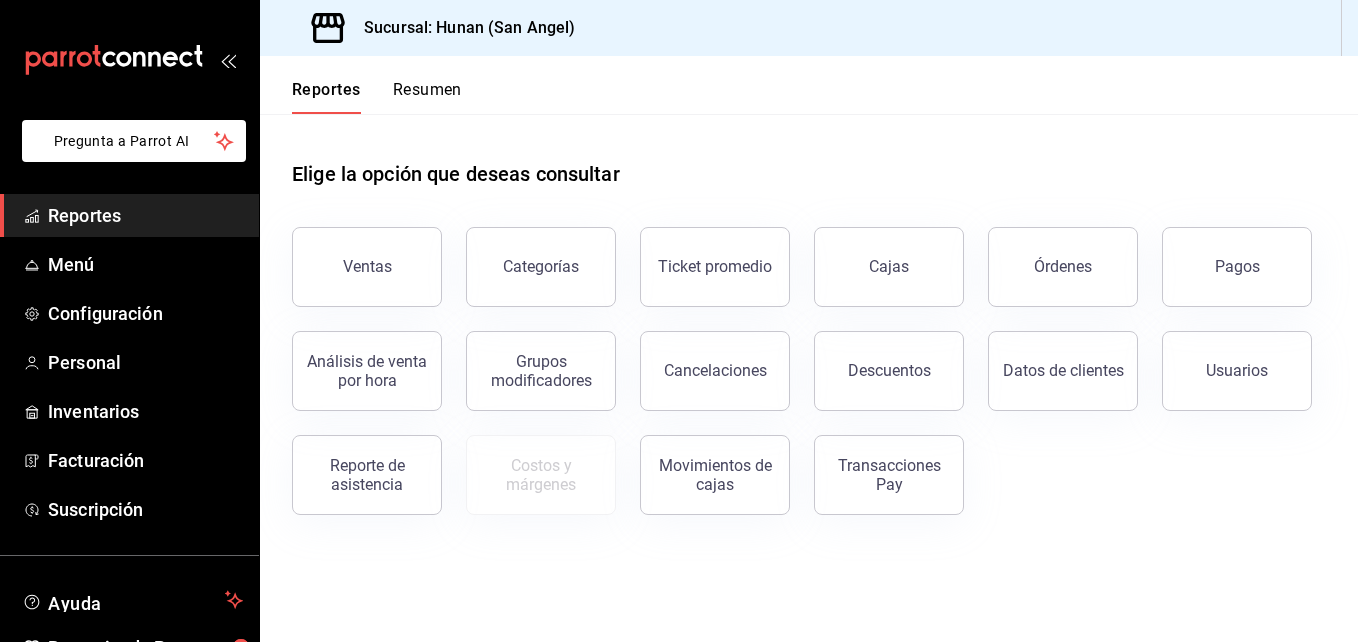 scroll, scrollTop: 0, scrollLeft: 0, axis: both 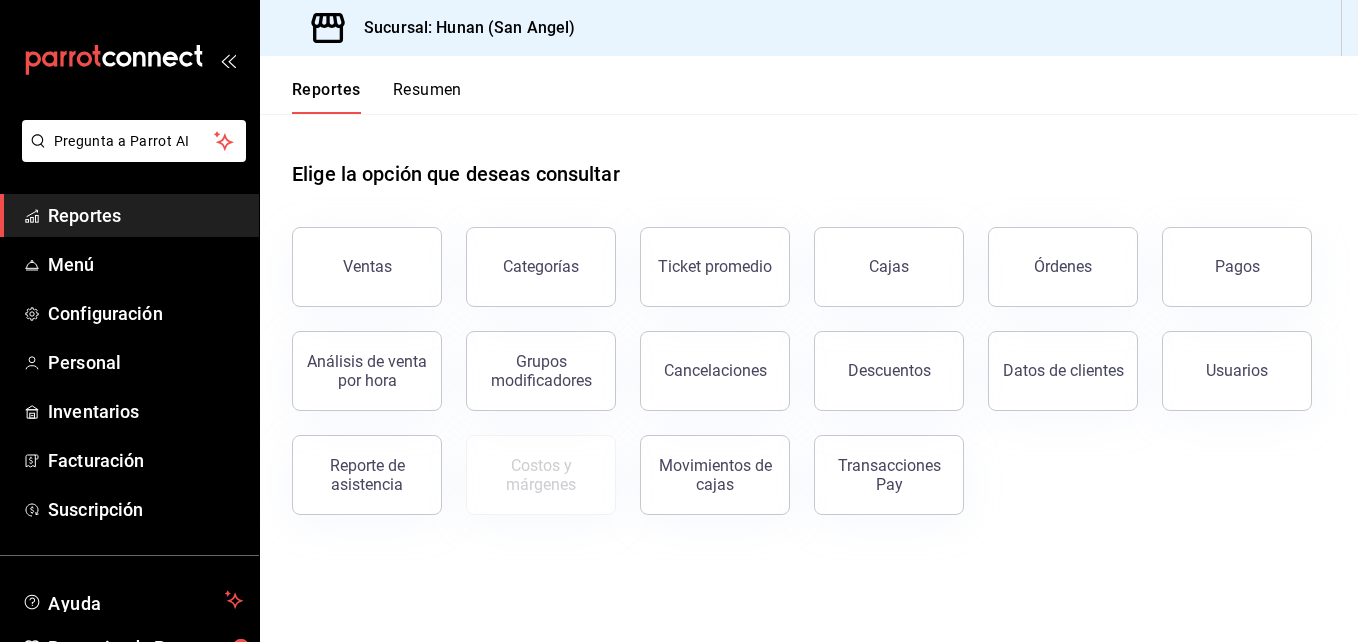 click on "Elige la opción que deseas consultar Ventas Categorías Ticket promedio Cajas Órdenes Pagos Análisis de venta por hora Grupos modificadores Cancelaciones Descuentos Datos de clientes Usuarios Reporte de asistencia Costos y márgenes Movimientos de cajas Transacciones Pay" at bounding box center [809, 378] 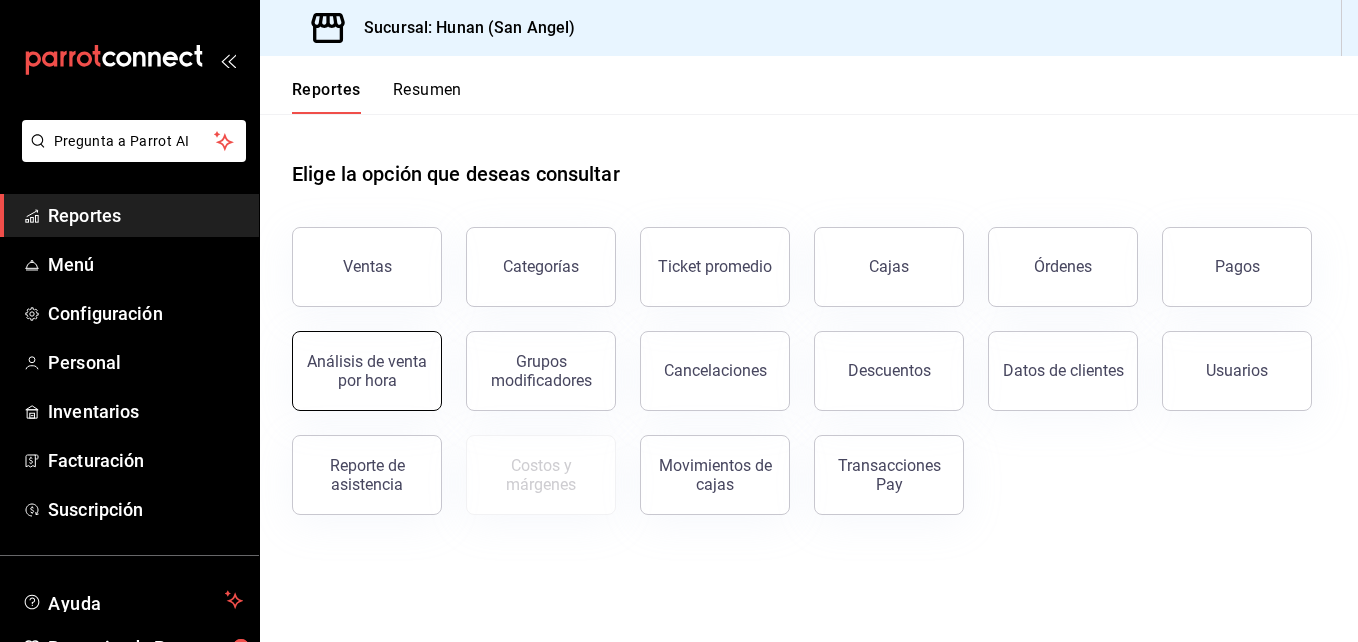 click on "Análisis de venta por hora" at bounding box center (367, 371) 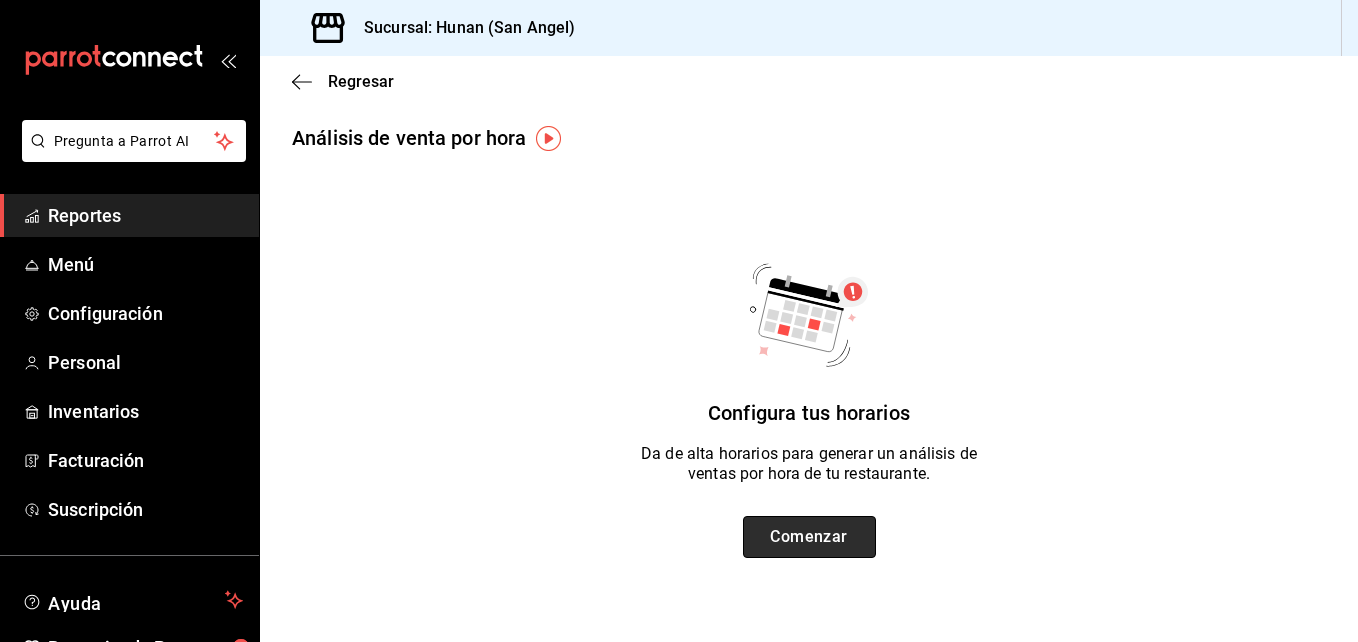 click on "Comenzar" at bounding box center (809, 537) 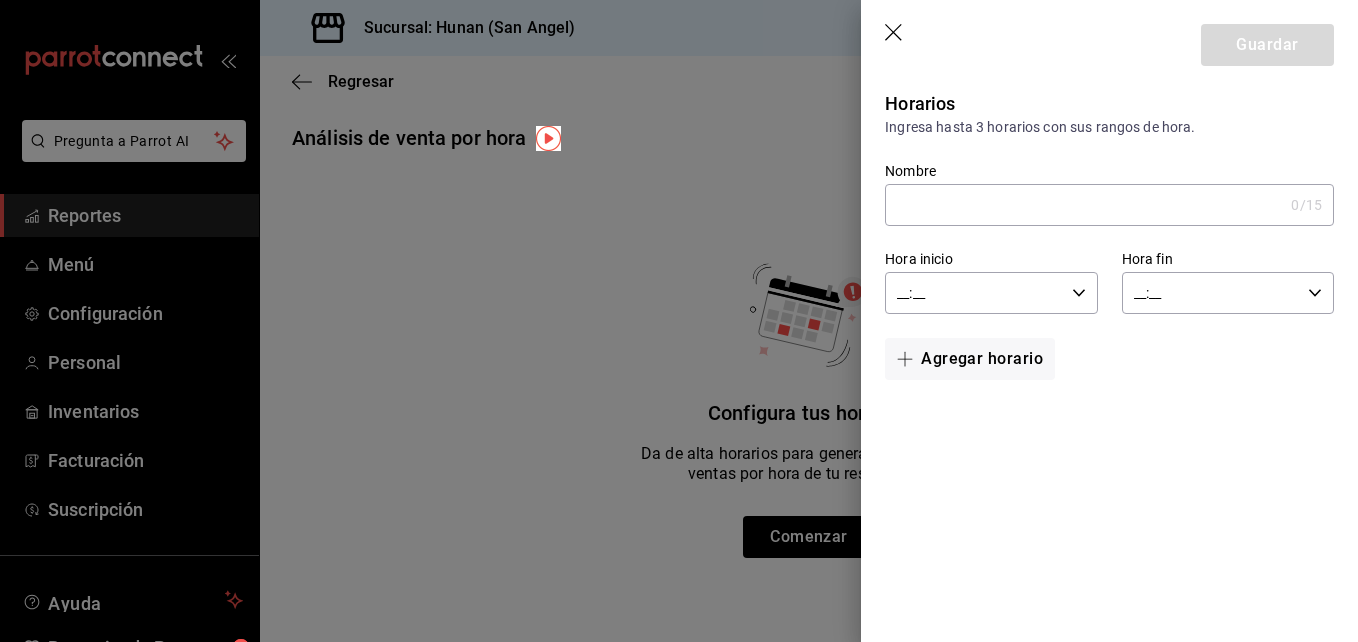 drag, startPoint x: 118, startPoint y: 160, endPoint x: 732, endPoint y: 217, distance: 616.6401 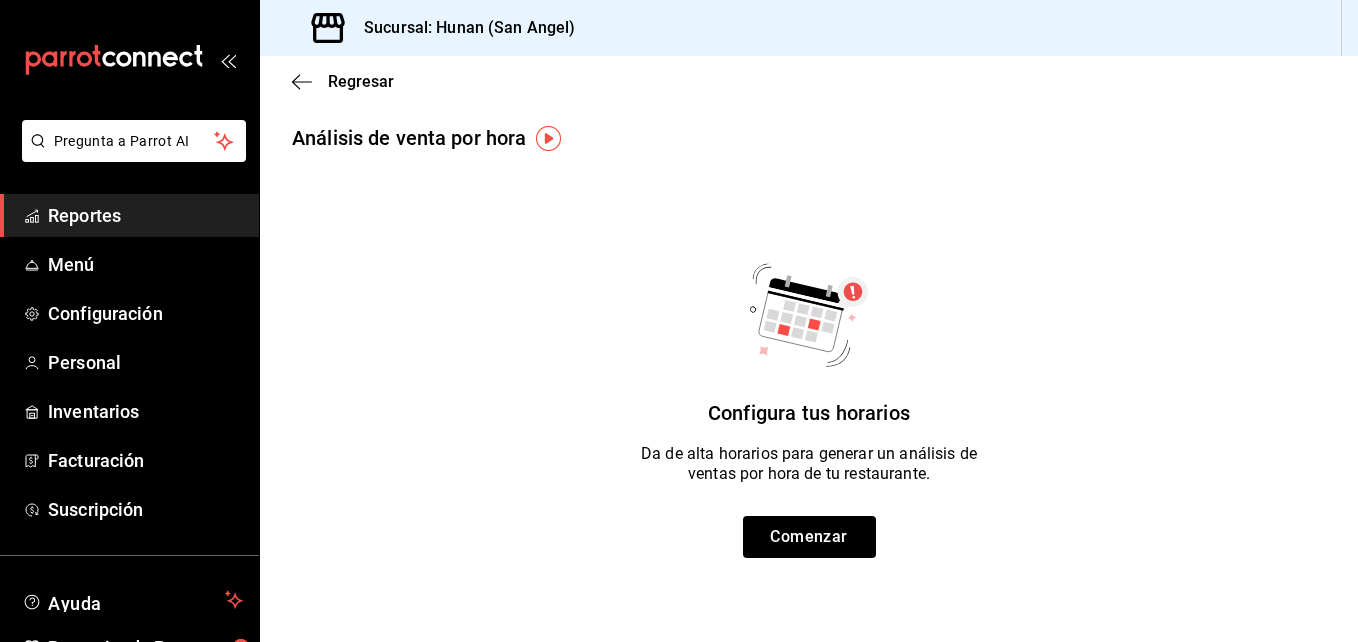 drag, startPoint x: 405, startPoint y: 384, endPoint x: 380, endPoint y: 323, distance: 65.9242 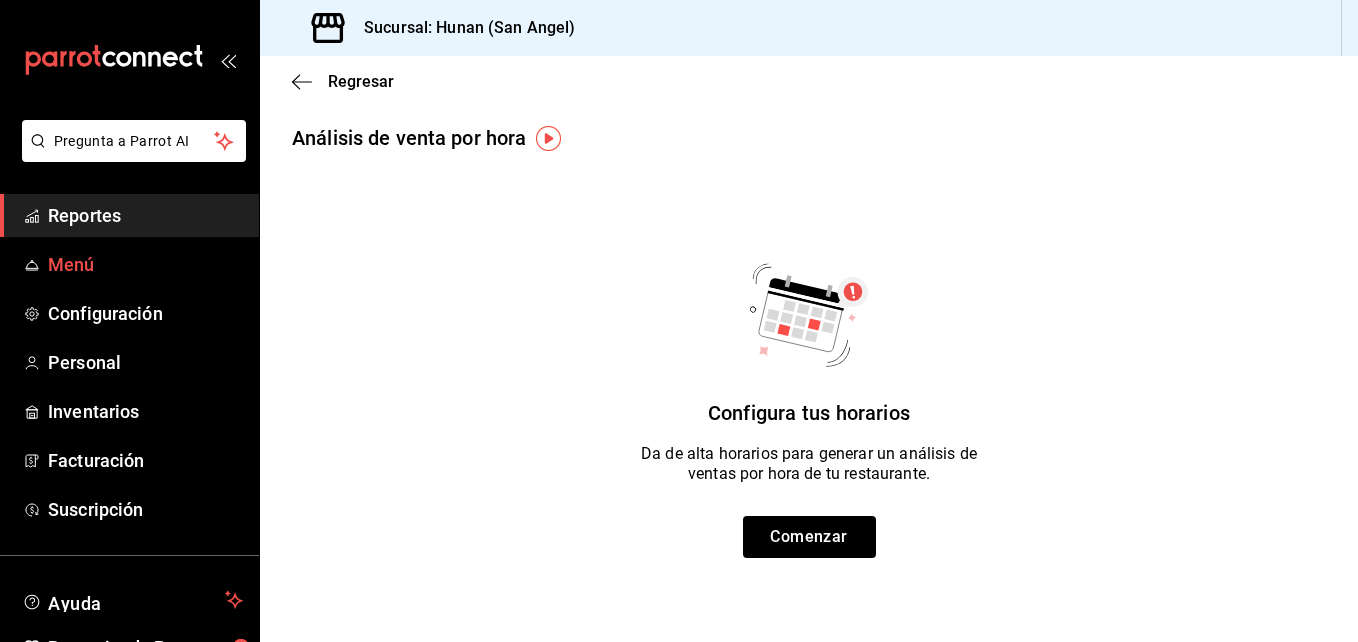 drag, startPoint x: 95, startPoint y: 209, endPoint x: 83, endPoint y: 264, distance: 56.293873 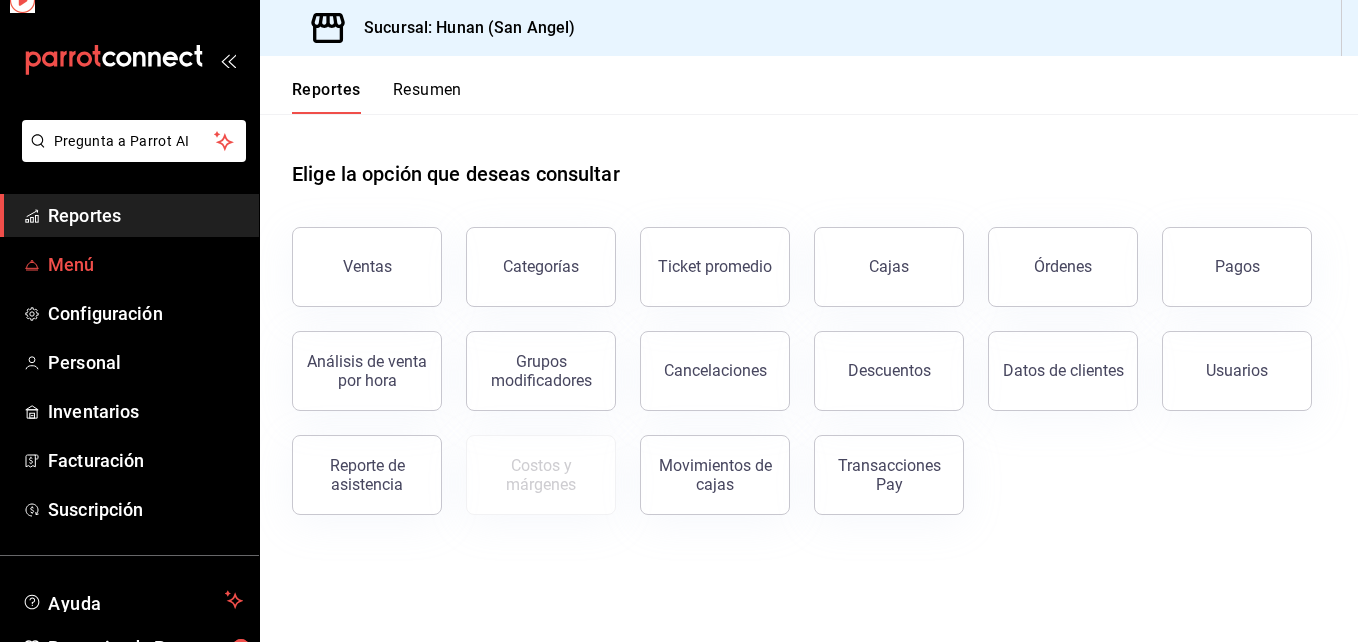 click on "Menú" at bounding box center (145, 264) 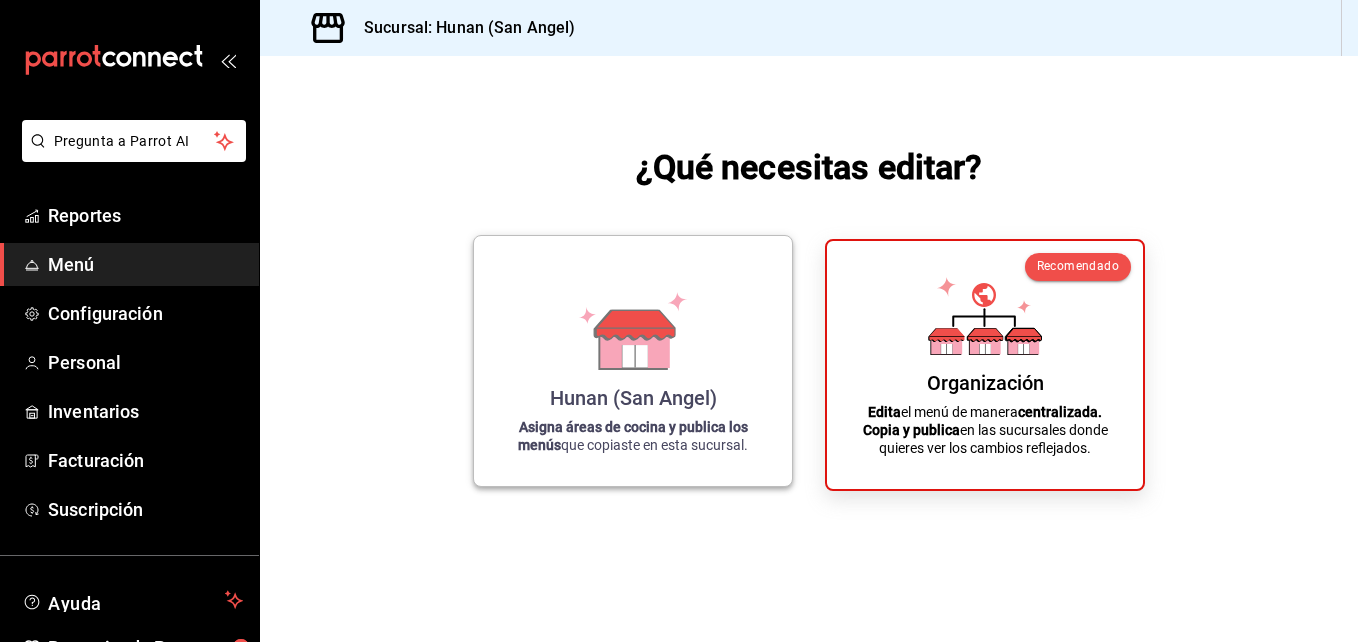 click on "Hunan (San Angel) Asigna áreas de cocina y publica los menús que copiaste en esta sucursal." at bounding box center [633, 361] 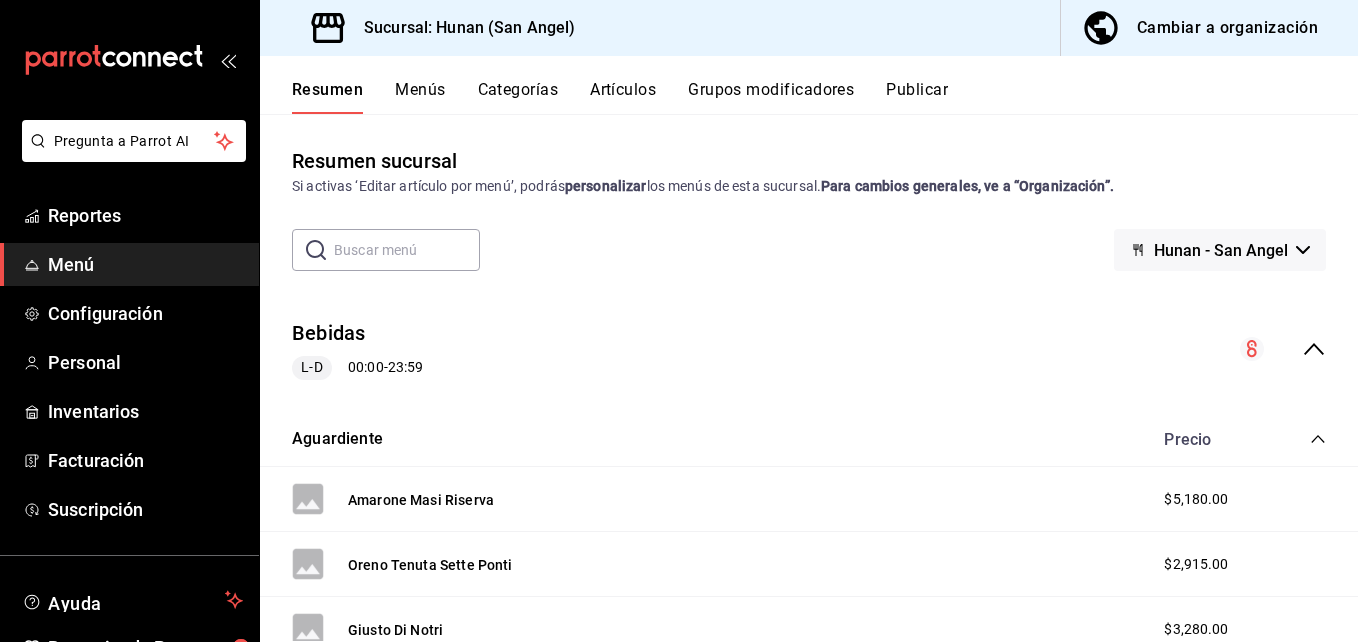 scroll, scrollTop: 1383, scrollLeft: 0, axis: vertical 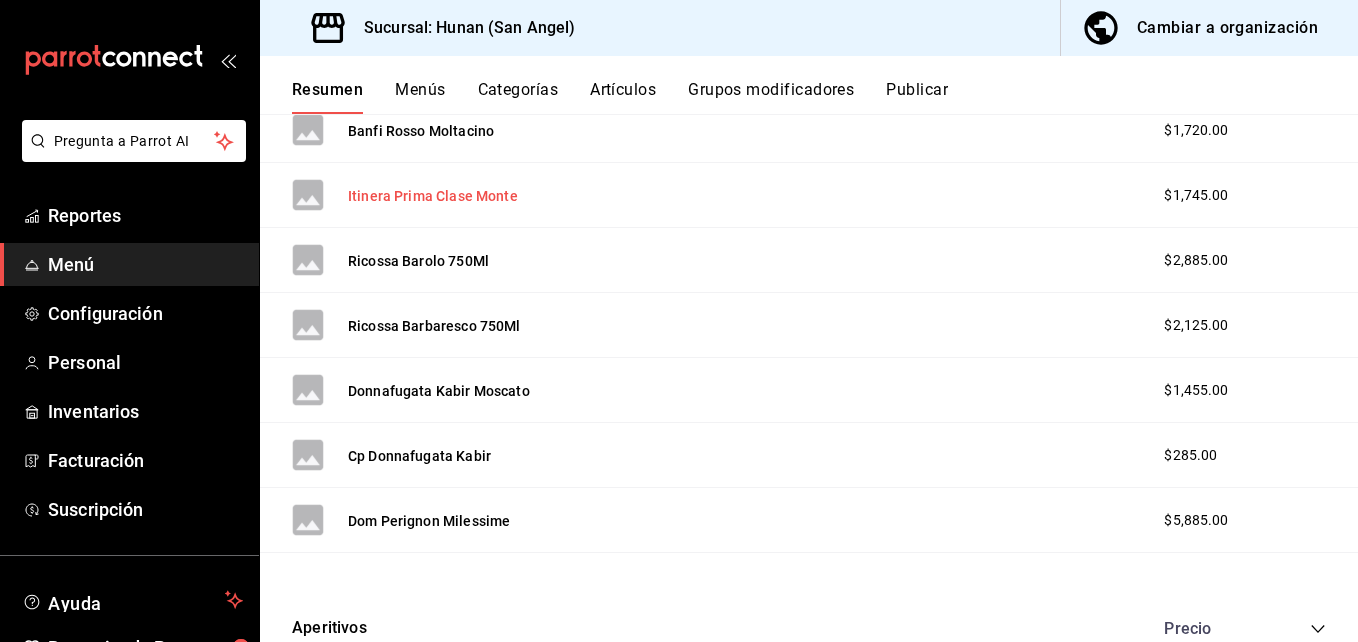 click on "Itinera Prima Clase Monte" at bounding box center (433, 196) 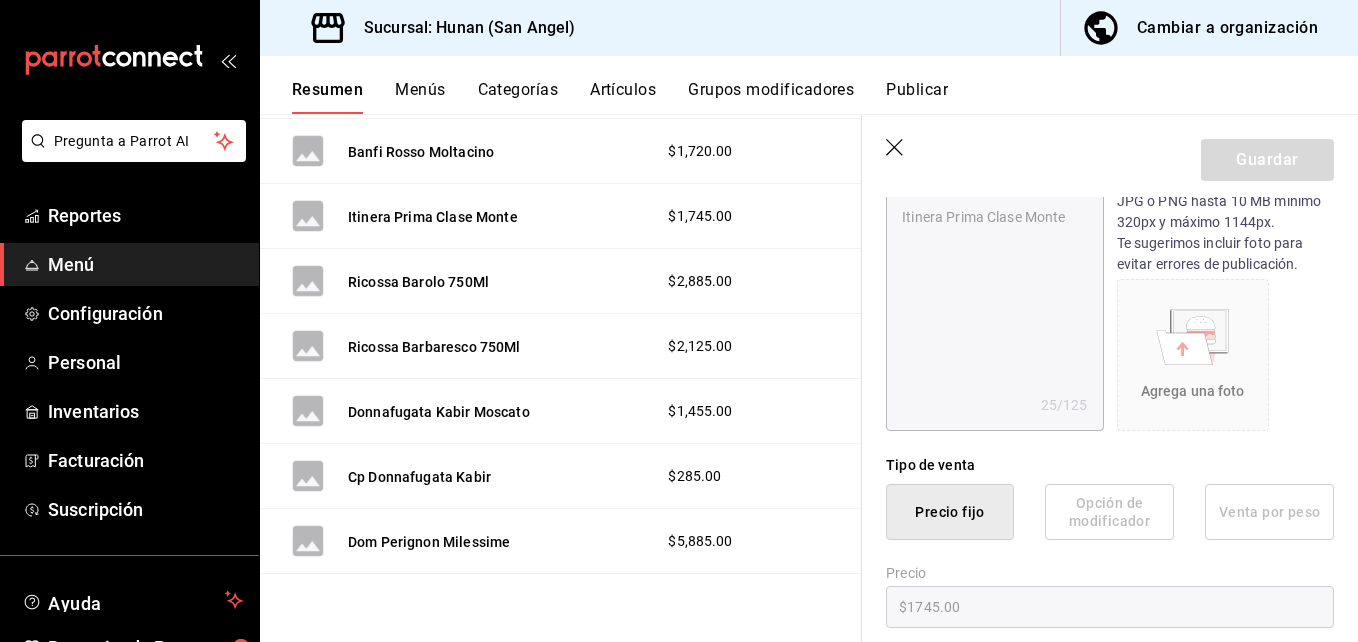 scroll, scrollTop: 358, scrollLeft: 0, axis: vertical 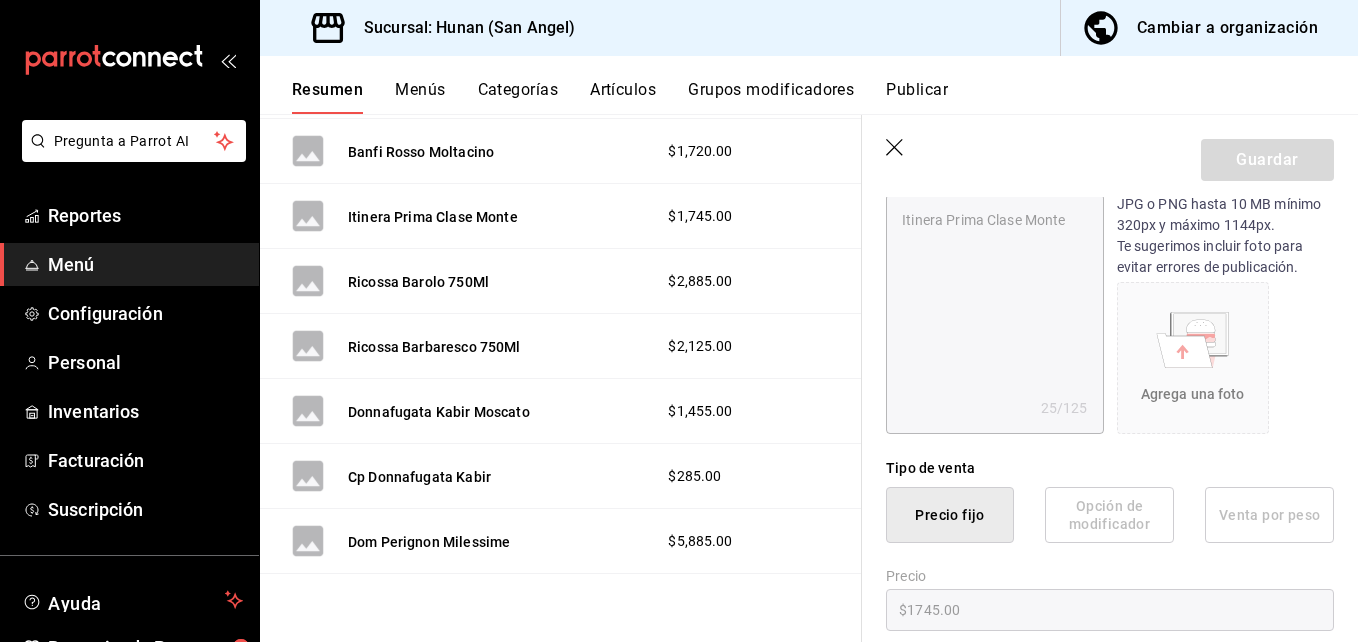 click on "Agrega una foto" at bounding box center [1193, 358] 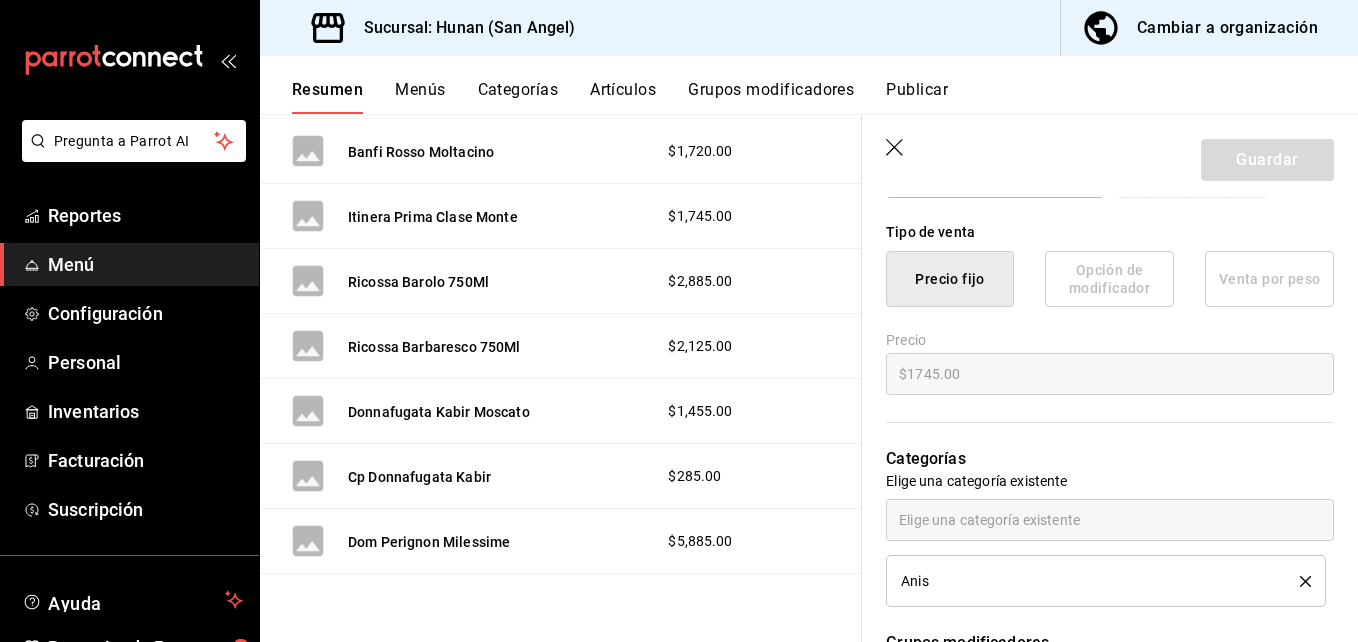 scroll, scrollTop: 379, scrollLeft: 0, axis: vertical 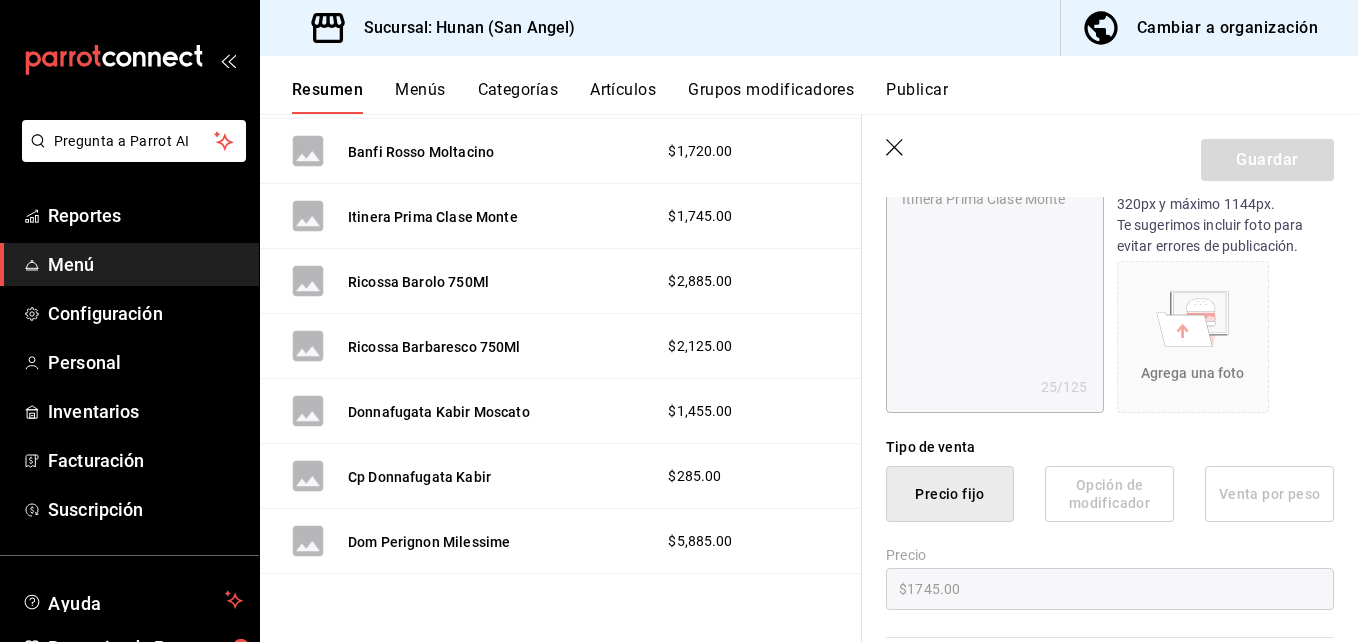 click on "Agrega una foto" at bounding box center [1193, 337] 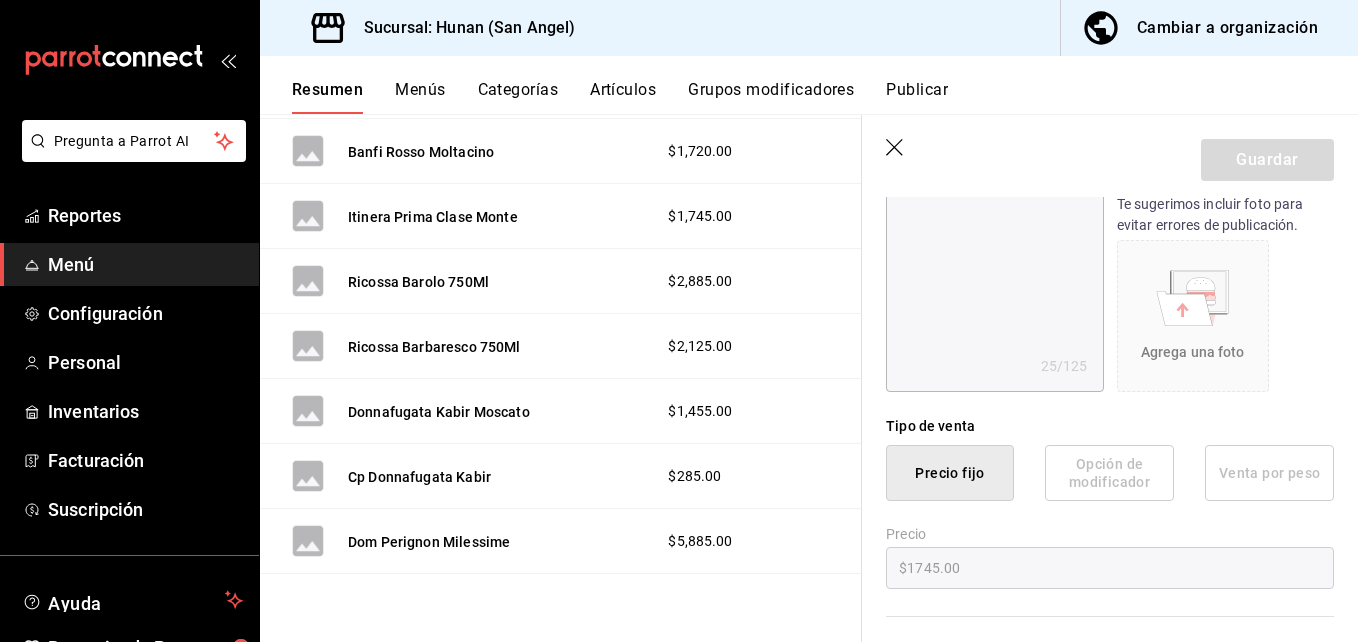 scroll, scrollTop: 504, scrollLeft: 0, axis: vertical 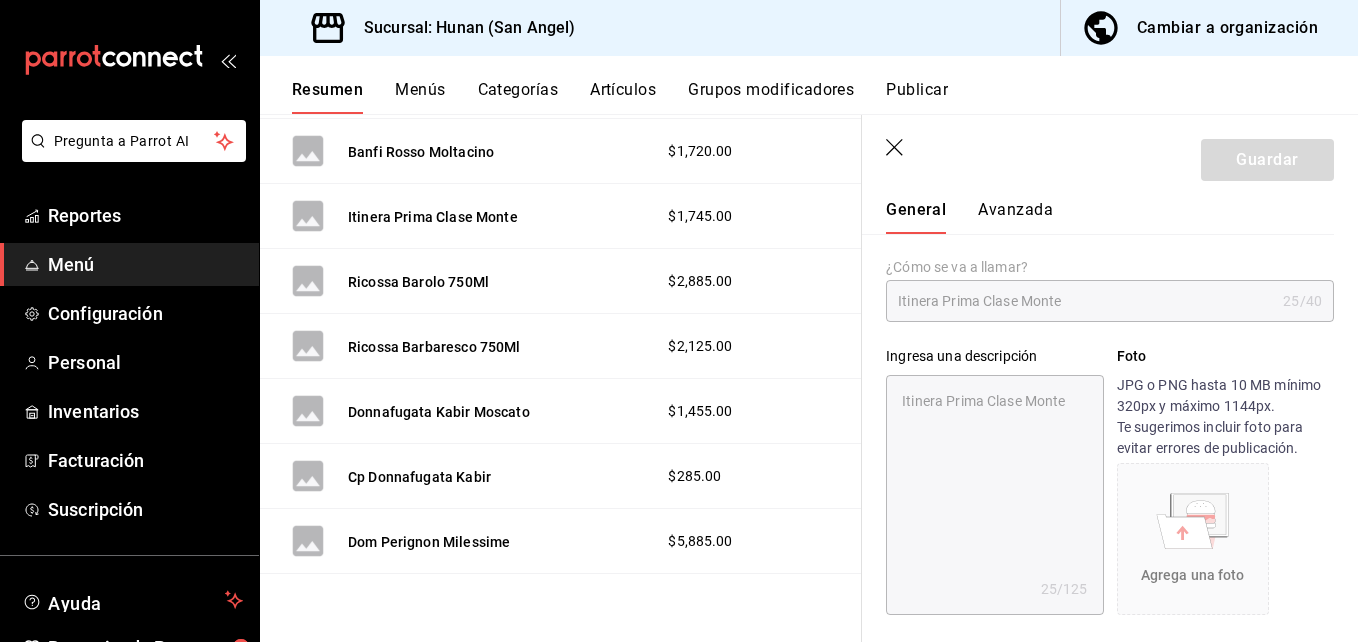 click on "Avanzada" at bounding box center (1015, 217) 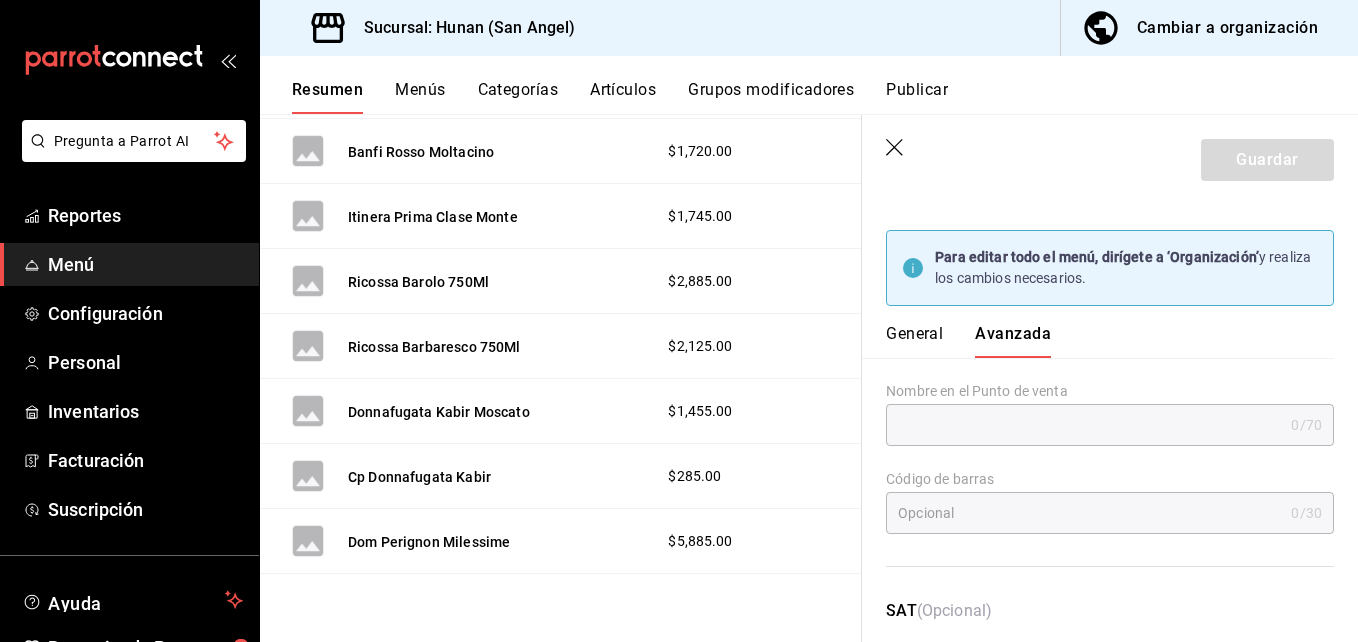 scroll, scrollTop: 0, scrollLeft: 0, axis: both 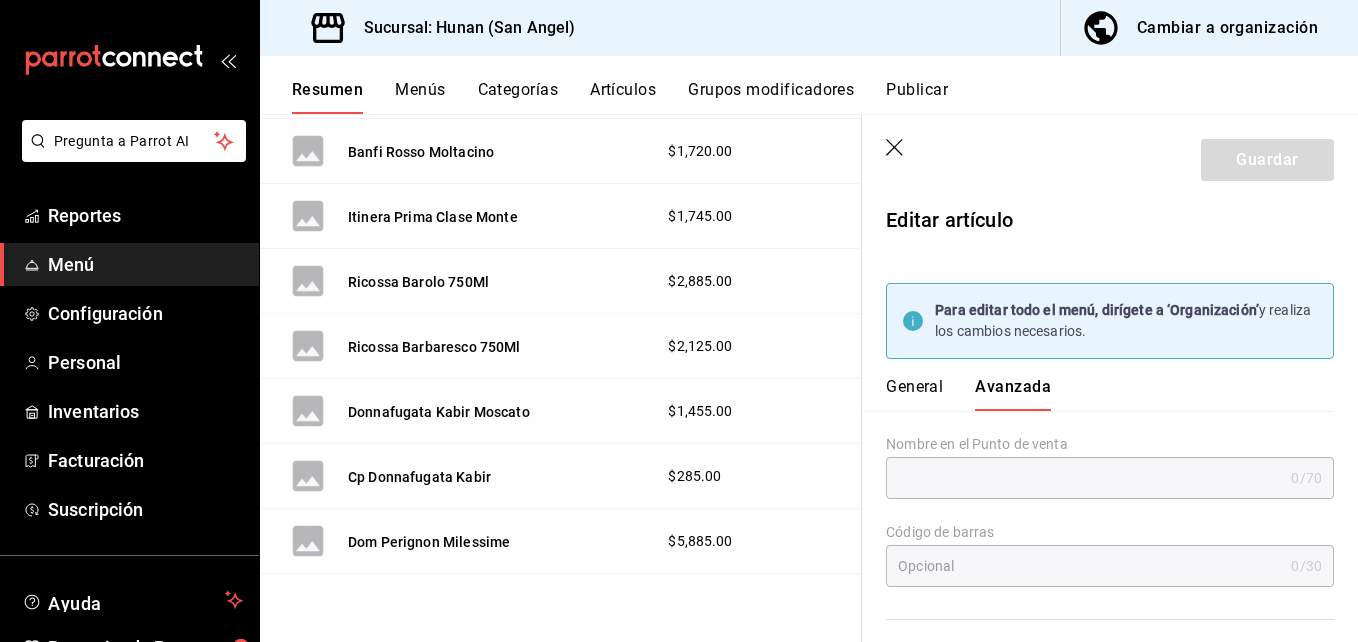 click on "General" at bounding box center (914, 394) 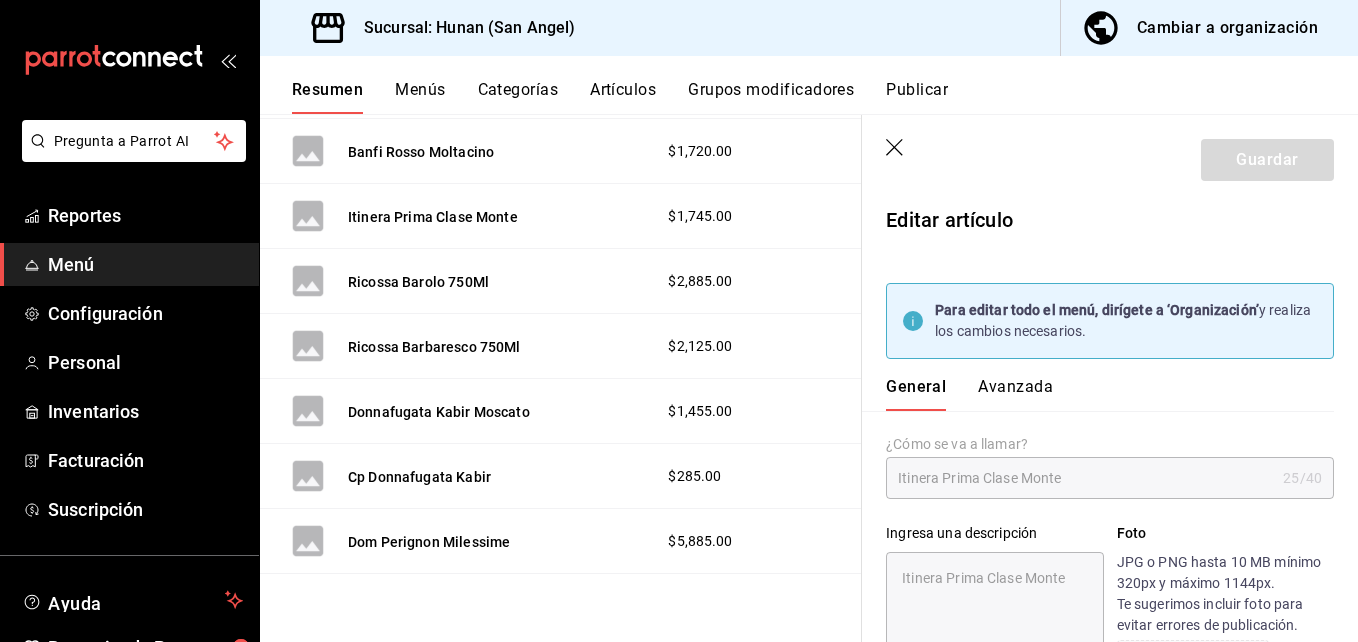 scroll, scrollTop: 129, scrollLeft: 0, axis: vertical 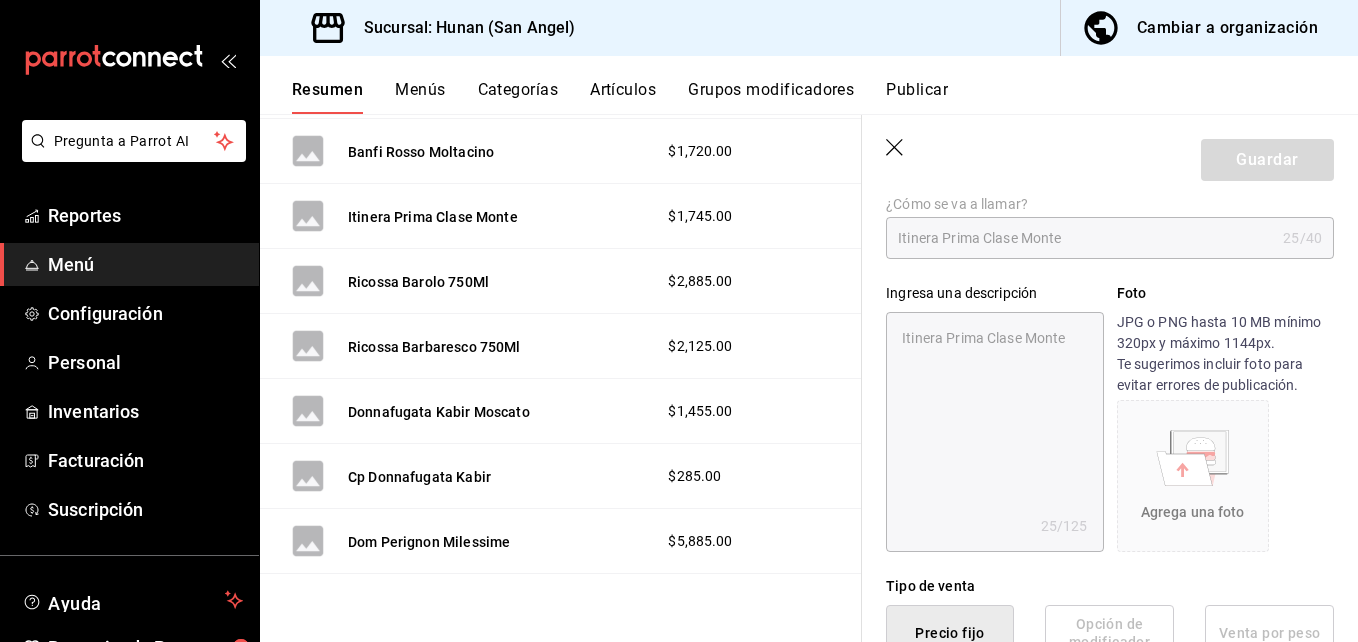 drag, startPoint x: 1014, startPoint y: 412, endPoint x: 1148, endPoint y: 432, distance: 135.48431 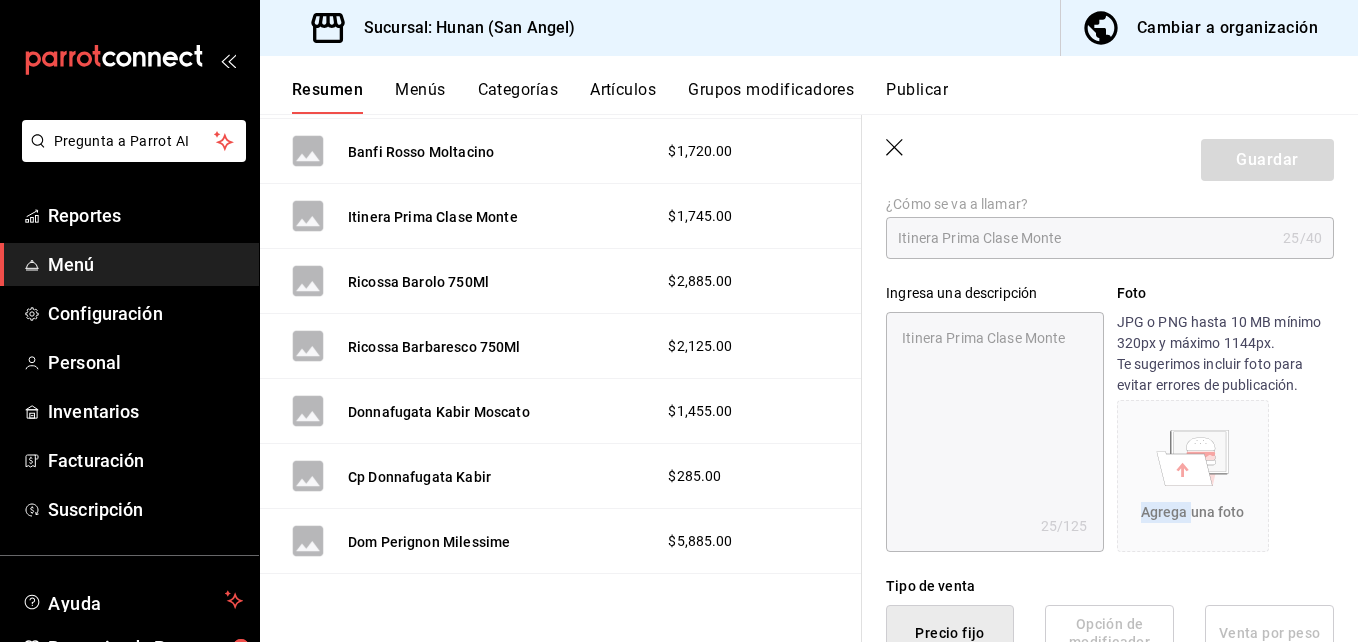 click on "Agrega una foto" at bounding box center [1193, 476] 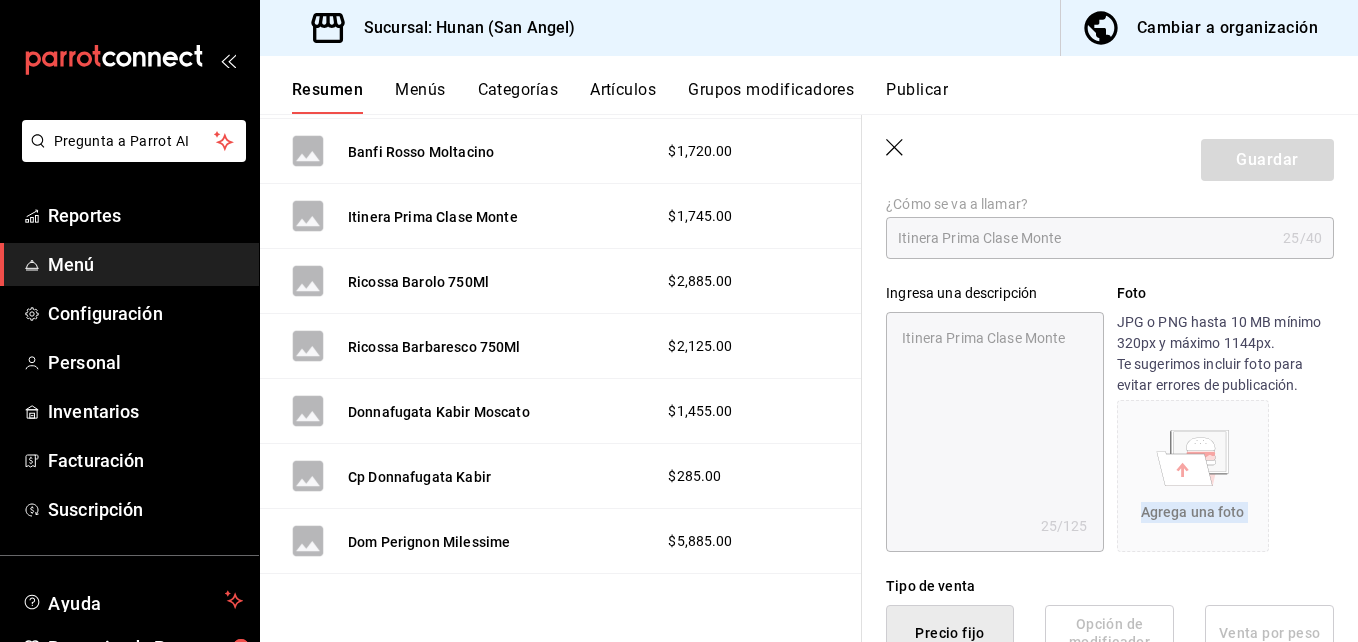 click on "Agrega una foto" at bounding box center (1193, 476) 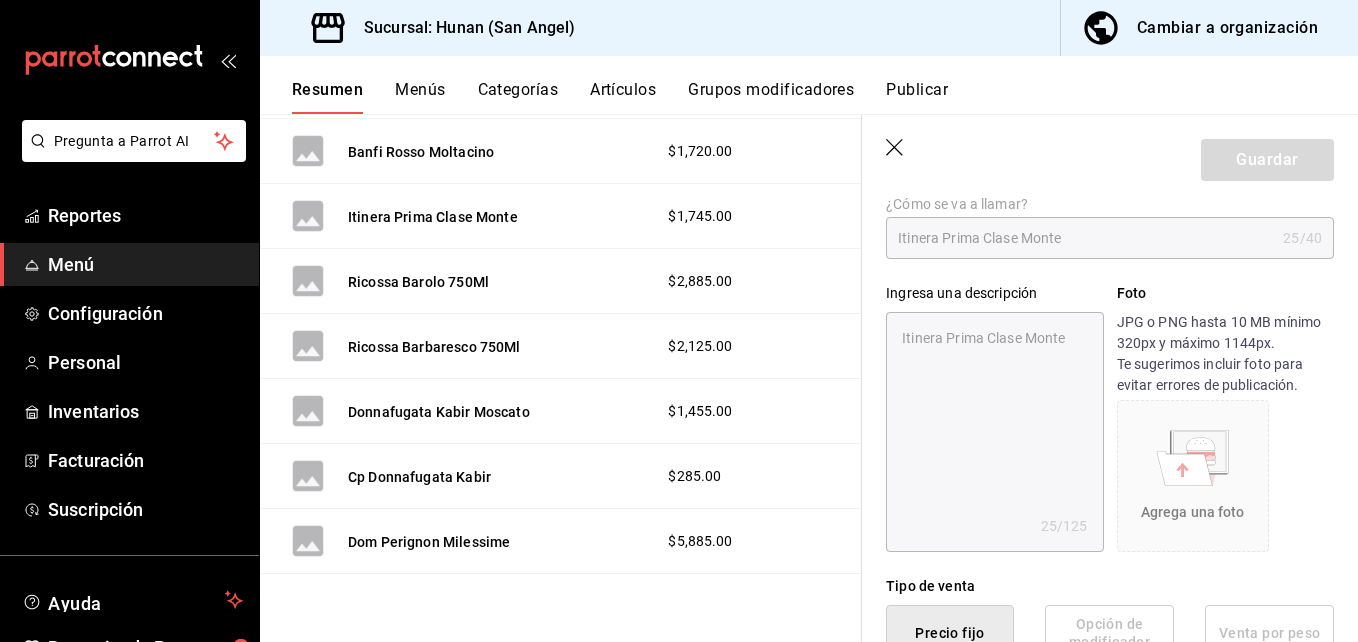 click on "Menús" at bounding box center [420, 97] 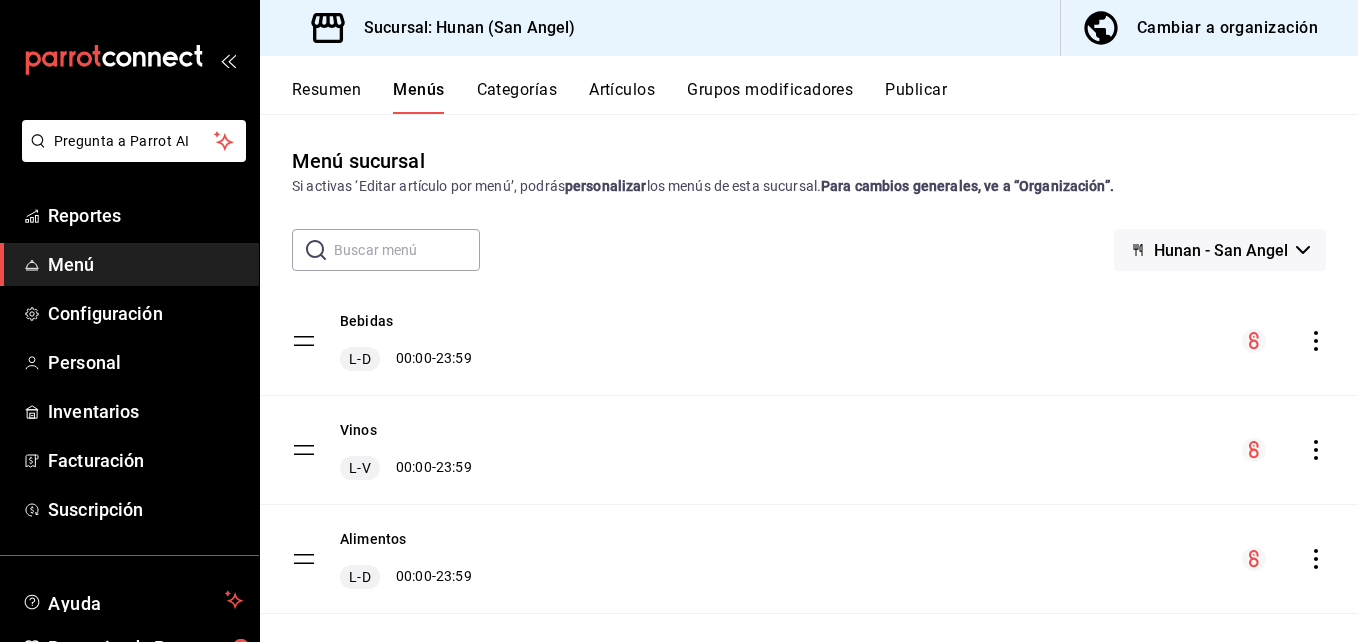 click on "Vinos L-V 00:00 - 23:59" at bounding box center [406, 450] 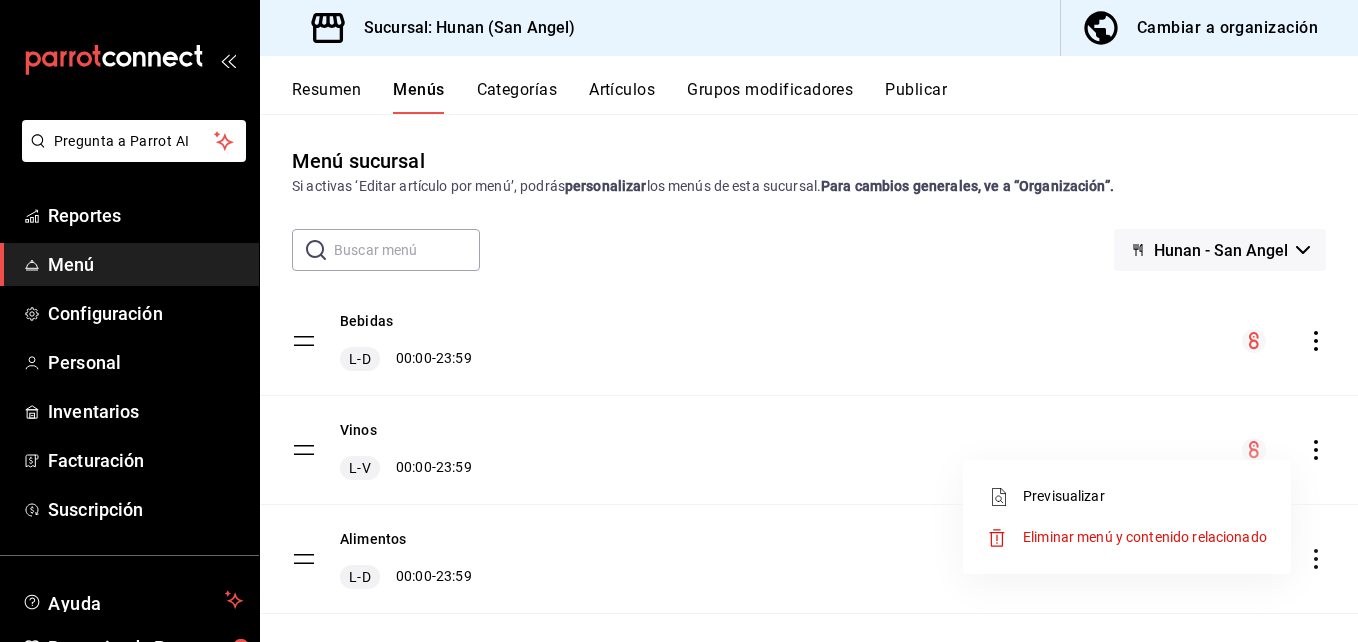 click on "Previsualizar" at bounding box center [1127, 496] 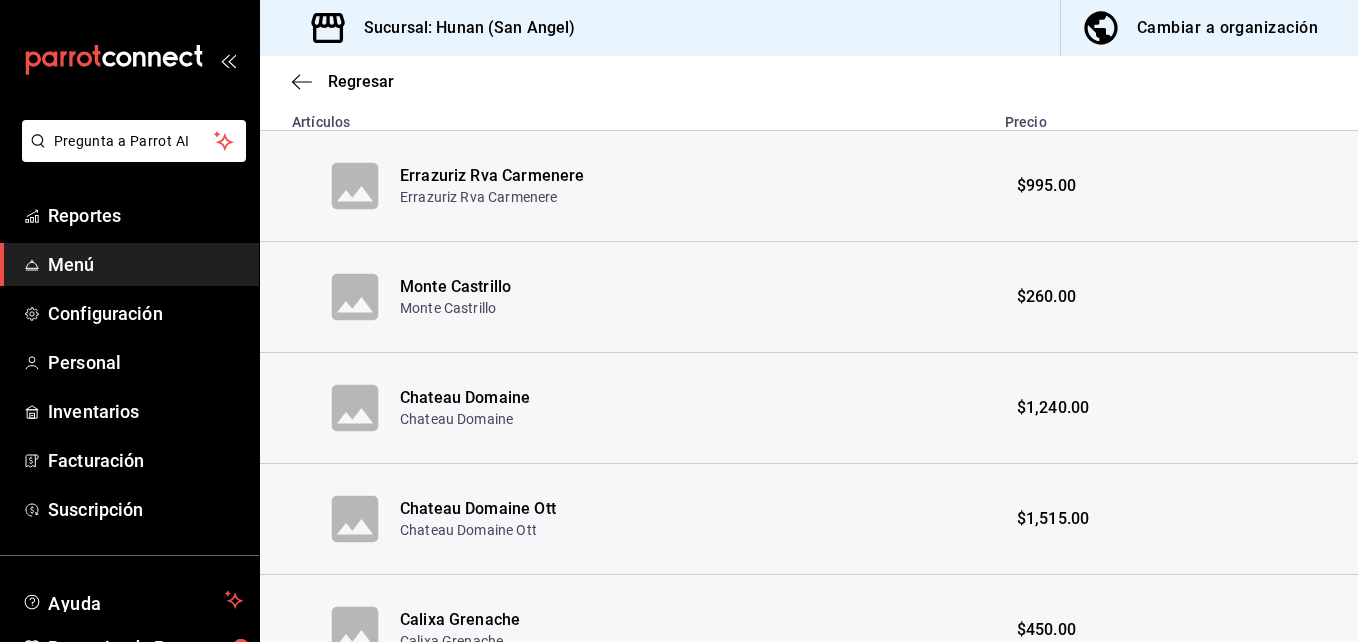 scroll, scrollTop: 475, scrollLeft: 0, axis: vertical 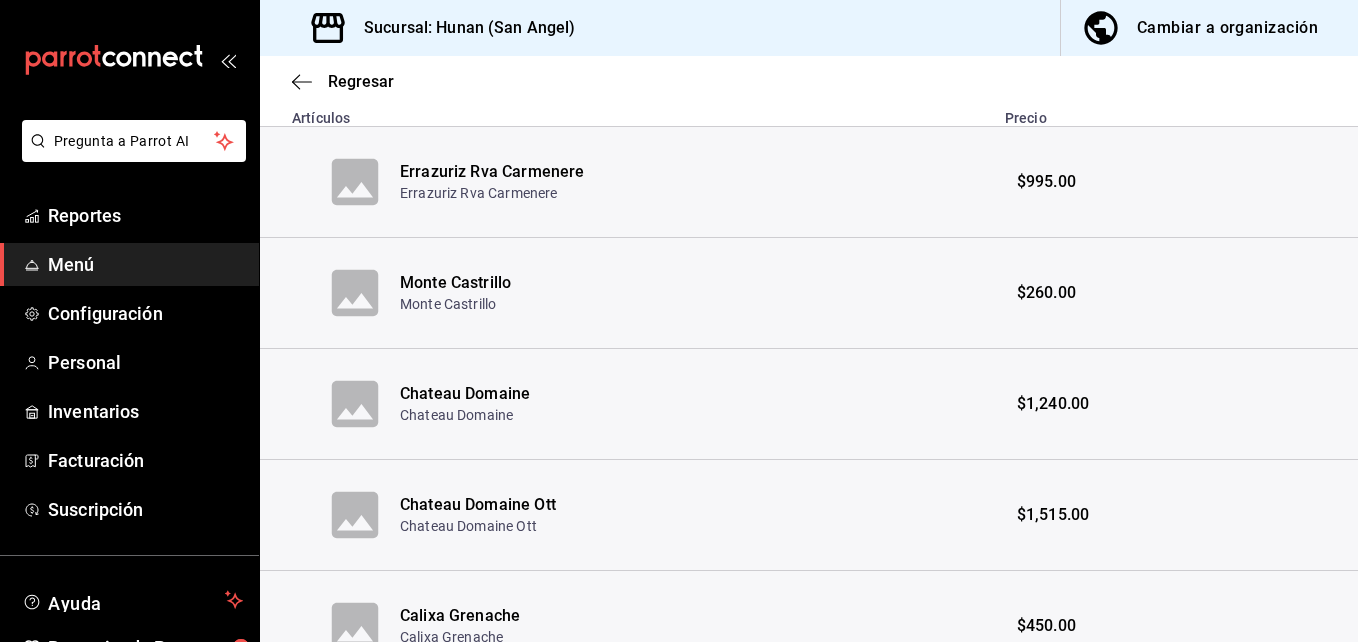 click 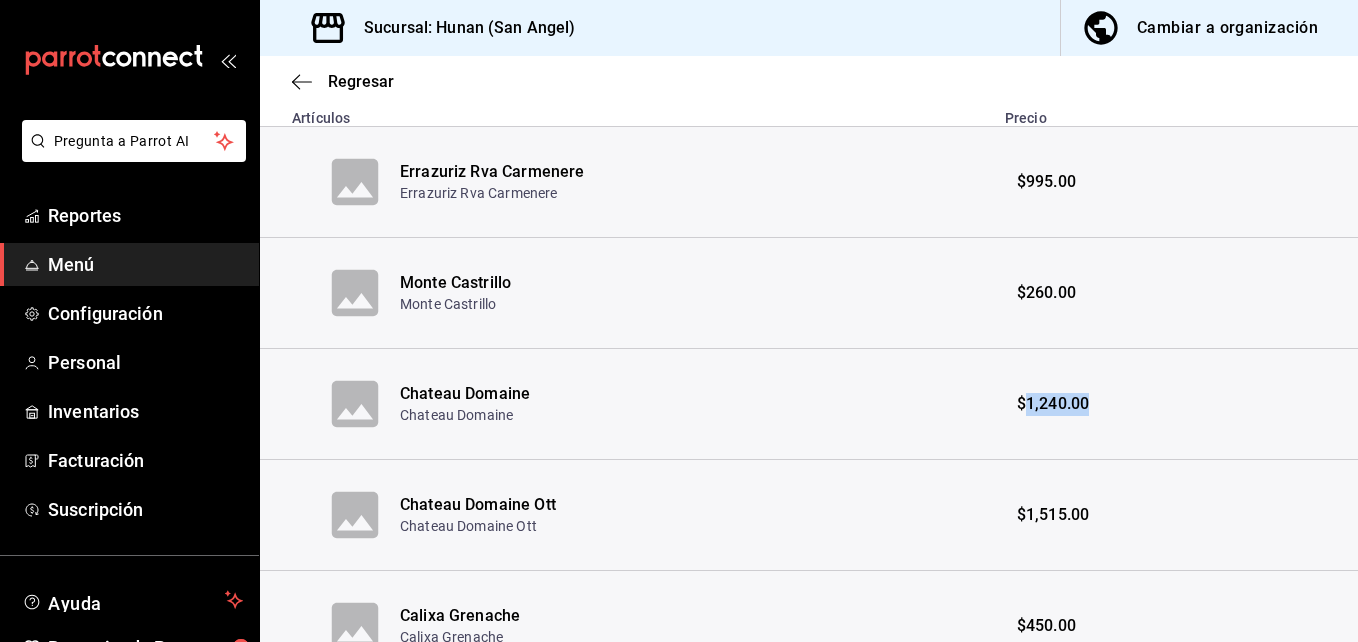 click on "$1,240.00" at bounding box center (1053, 404) 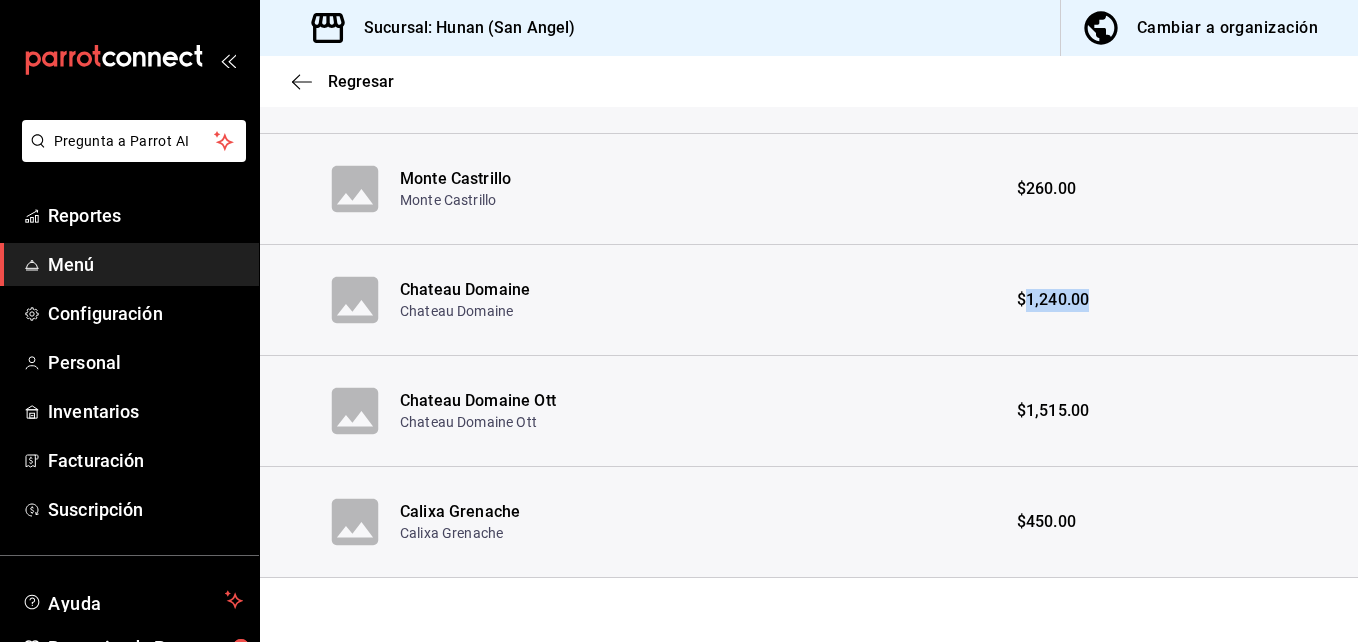 scroll, scrollTop: 0, scrollLeft: 0, axis: both 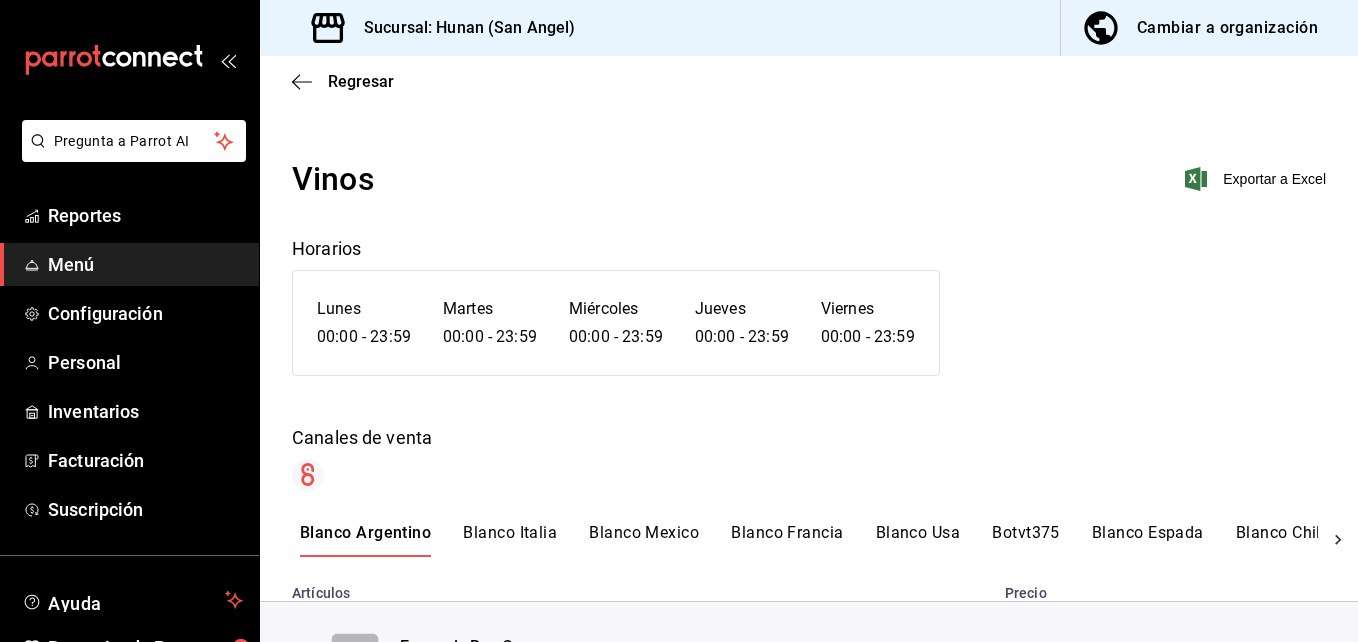 click on "Blanco Italia" at bounding box center [510, 540] 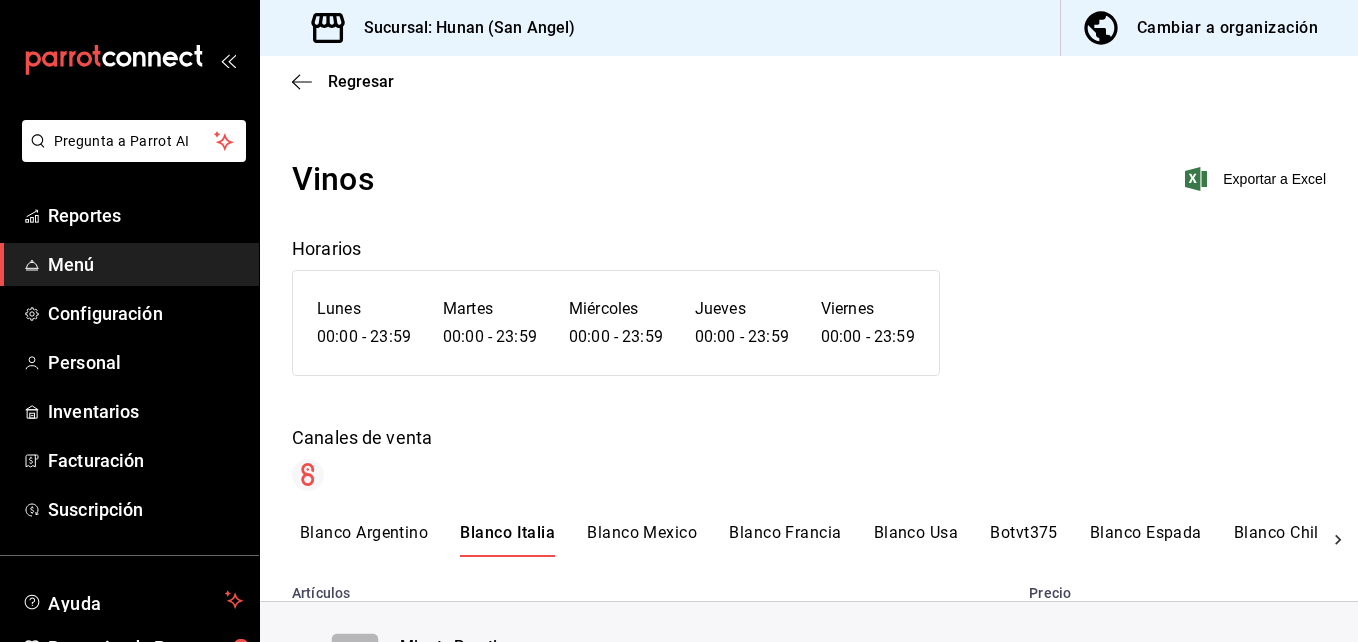 scroll, scrollTop: 579, scrollLeft: 0, axis: vertical 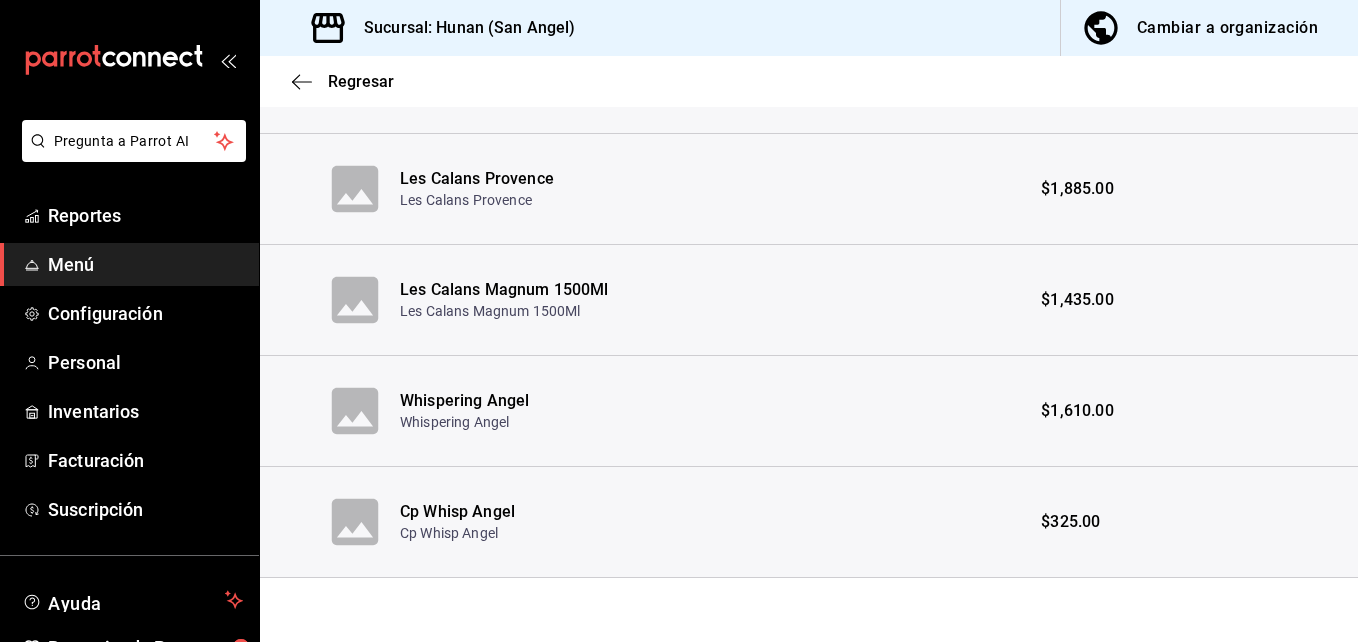 click on "Whispering Angel" at bounding box center [464, 422] 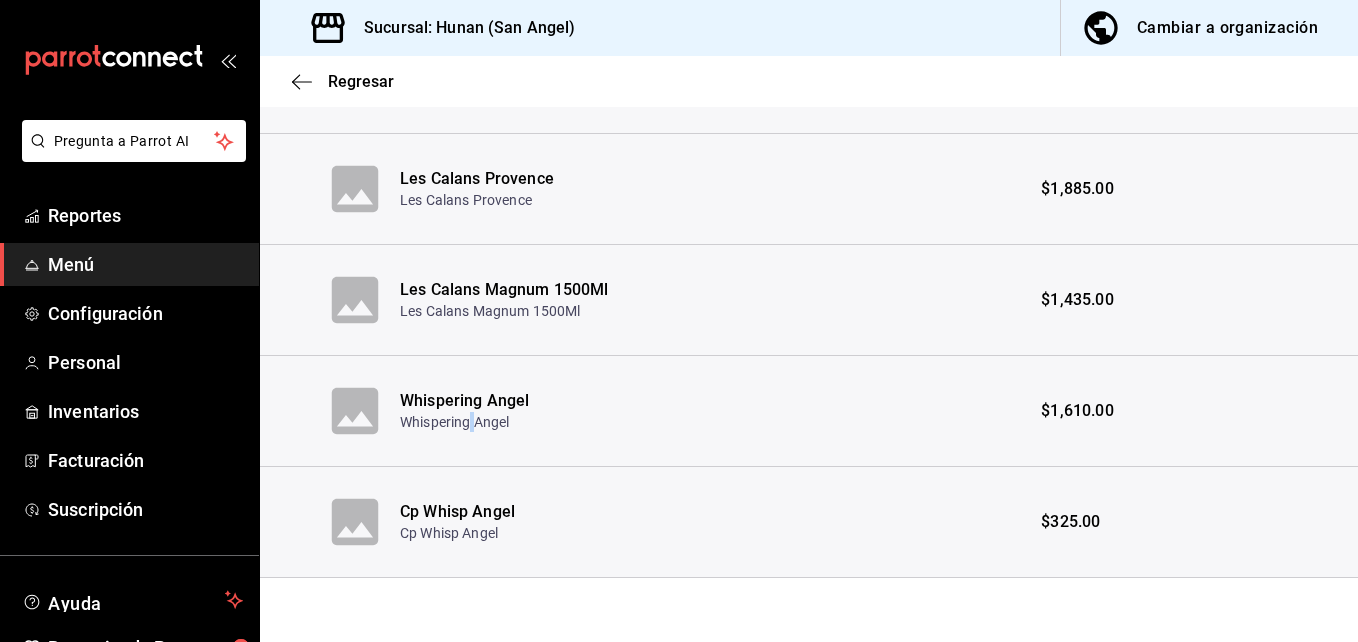 click on "Whispering Angel" at bounding box center (464, 422) 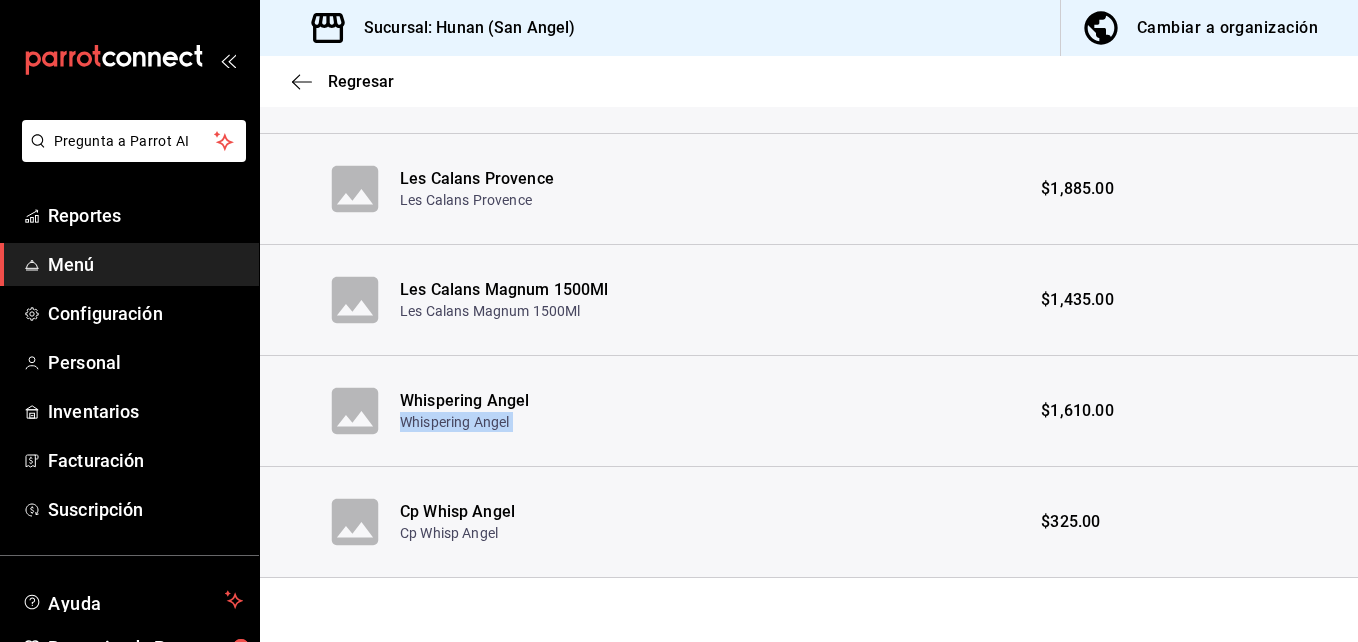 click on "Whispering Angel" at bounding box center (464, 422) 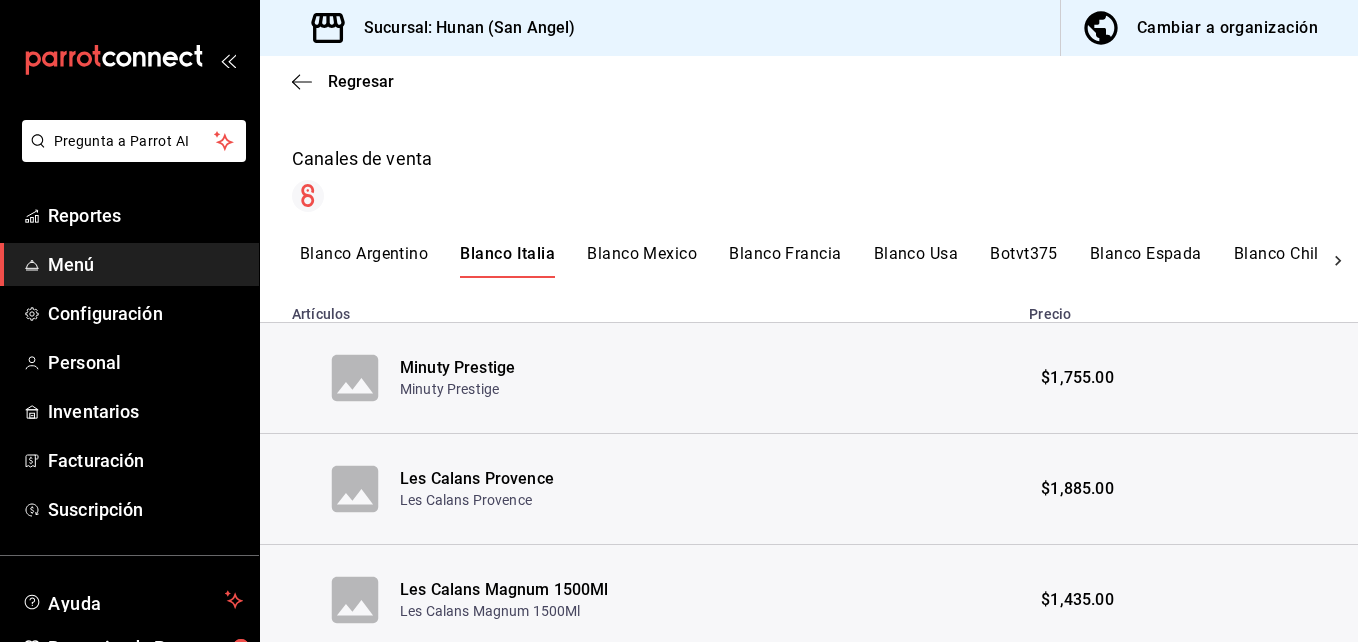 scroll, scrollTop: 0, scrollLeft: 0, axis: both 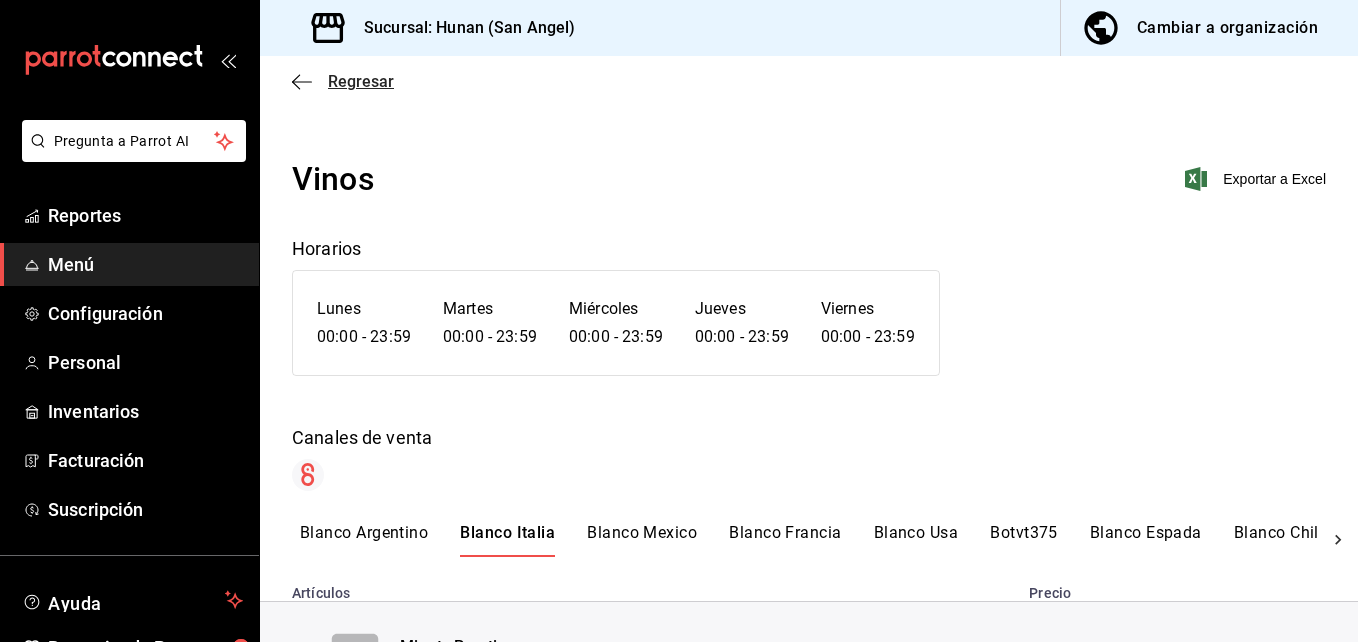 click 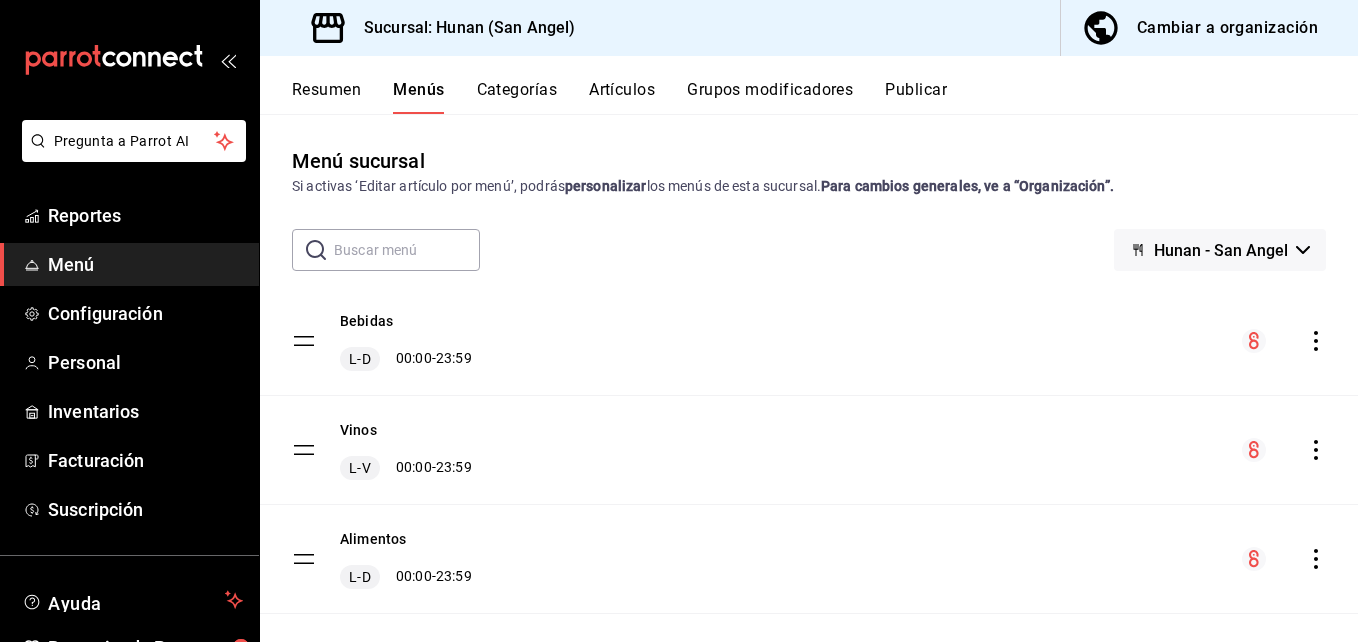 scroll, scrollTop: 29, scrollLeft: 0, axis: vertical 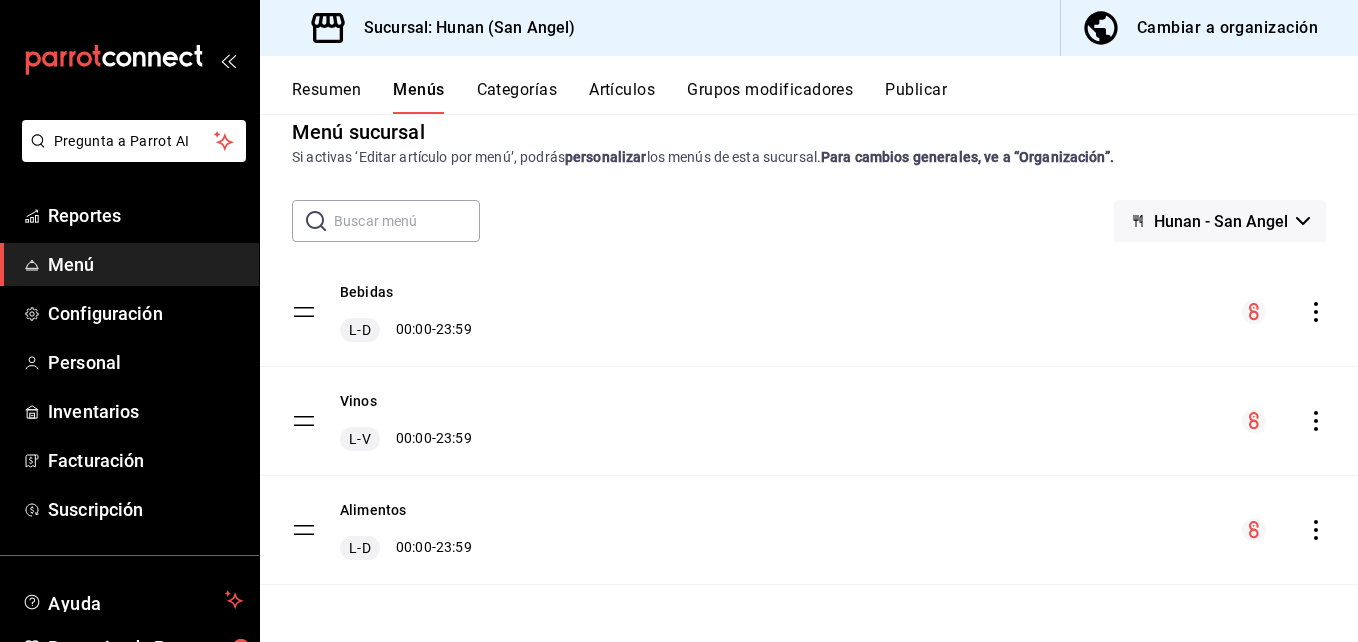 click on "Resumen" at bounding box center [326, 97] 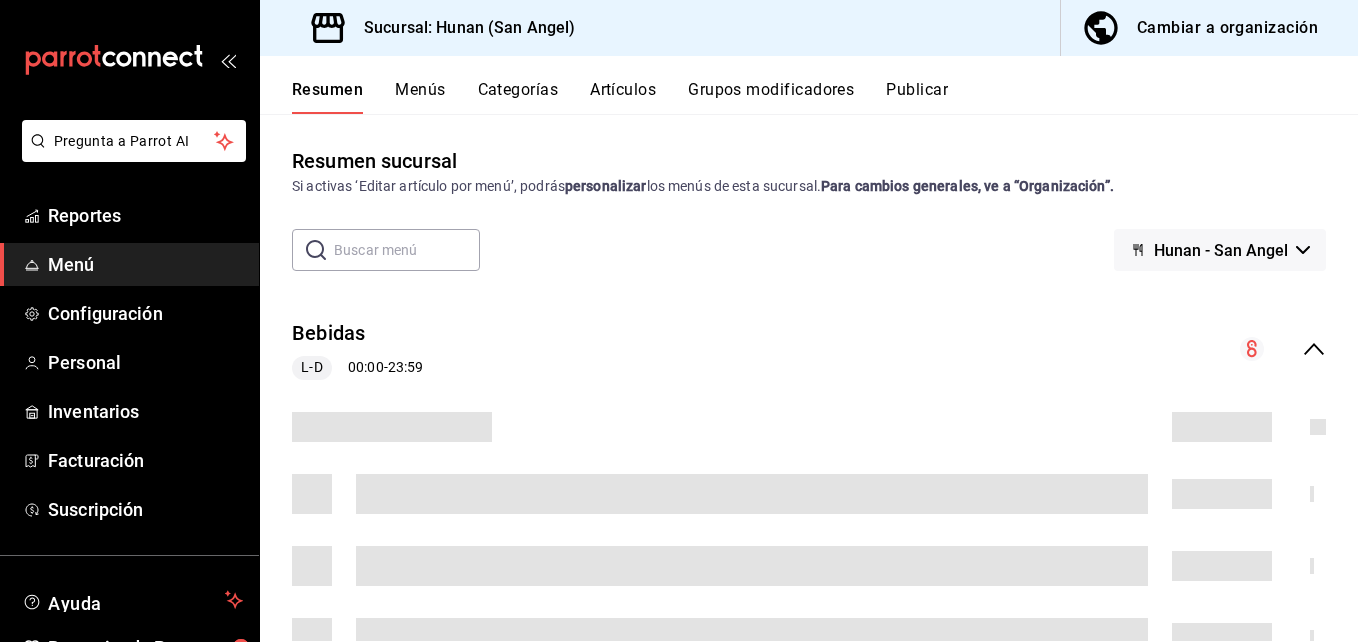 click on "Menú" at bounding box center (145, 264) 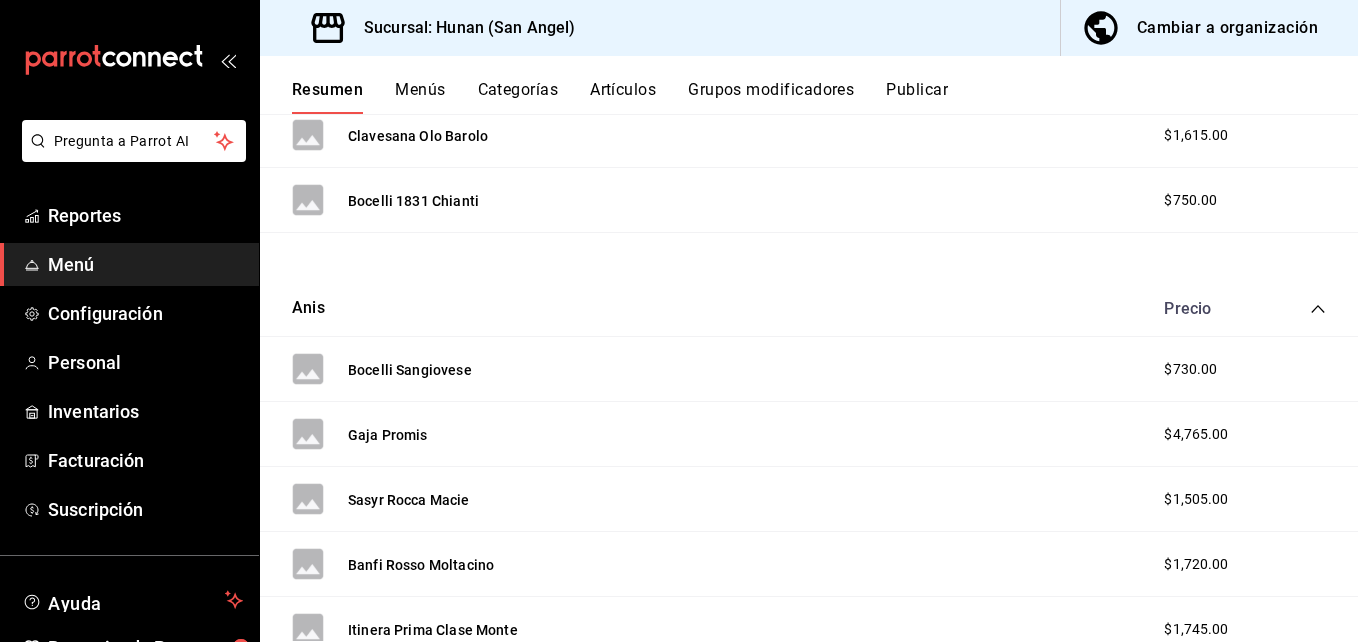 scroll, scrollTop: 1200, scrollLeft: 0, axis: vertical 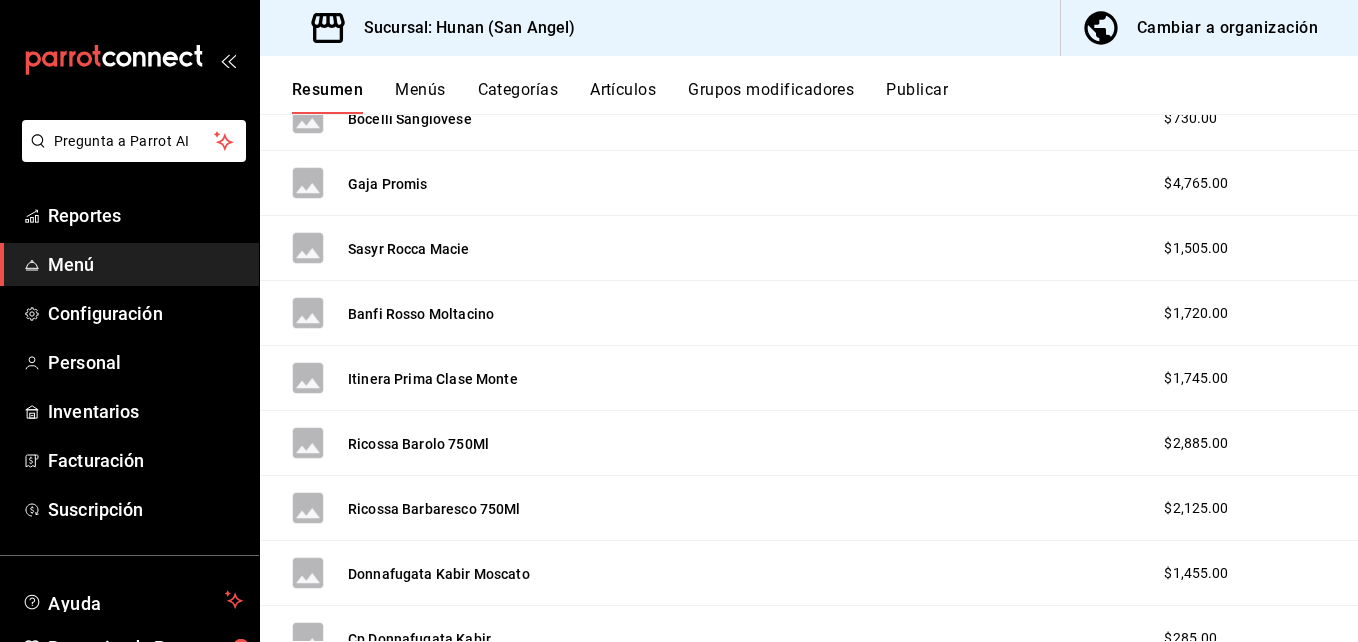 click 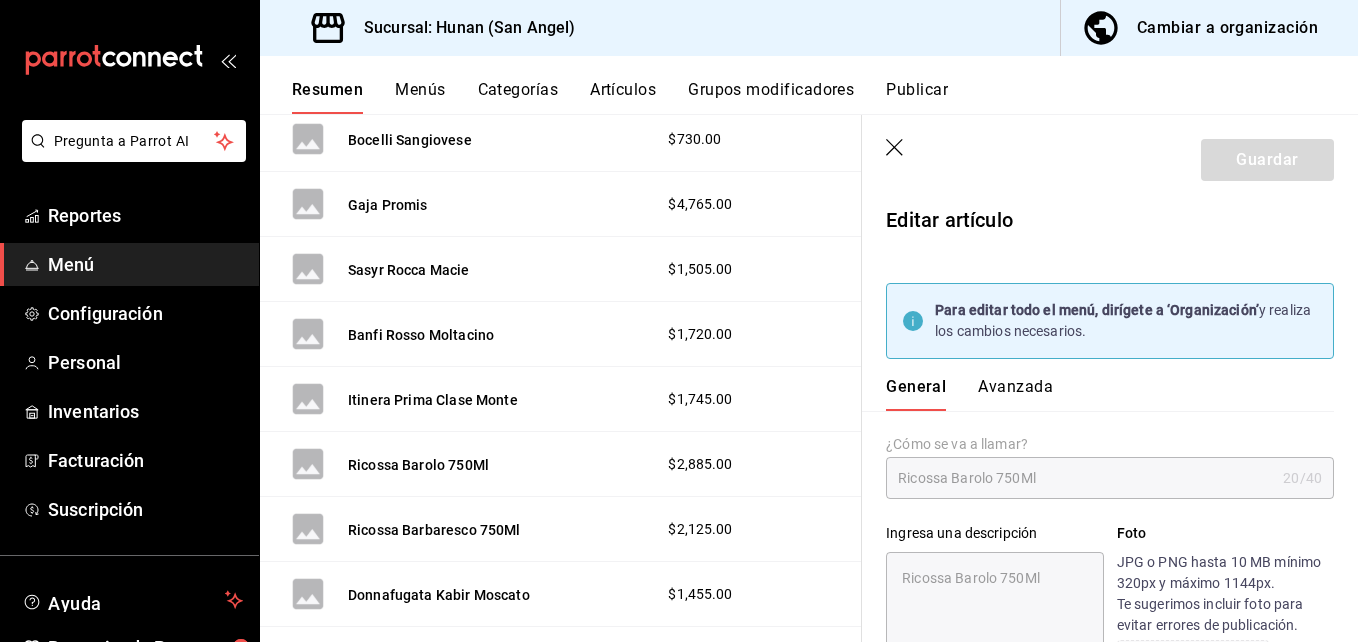 type on "x" 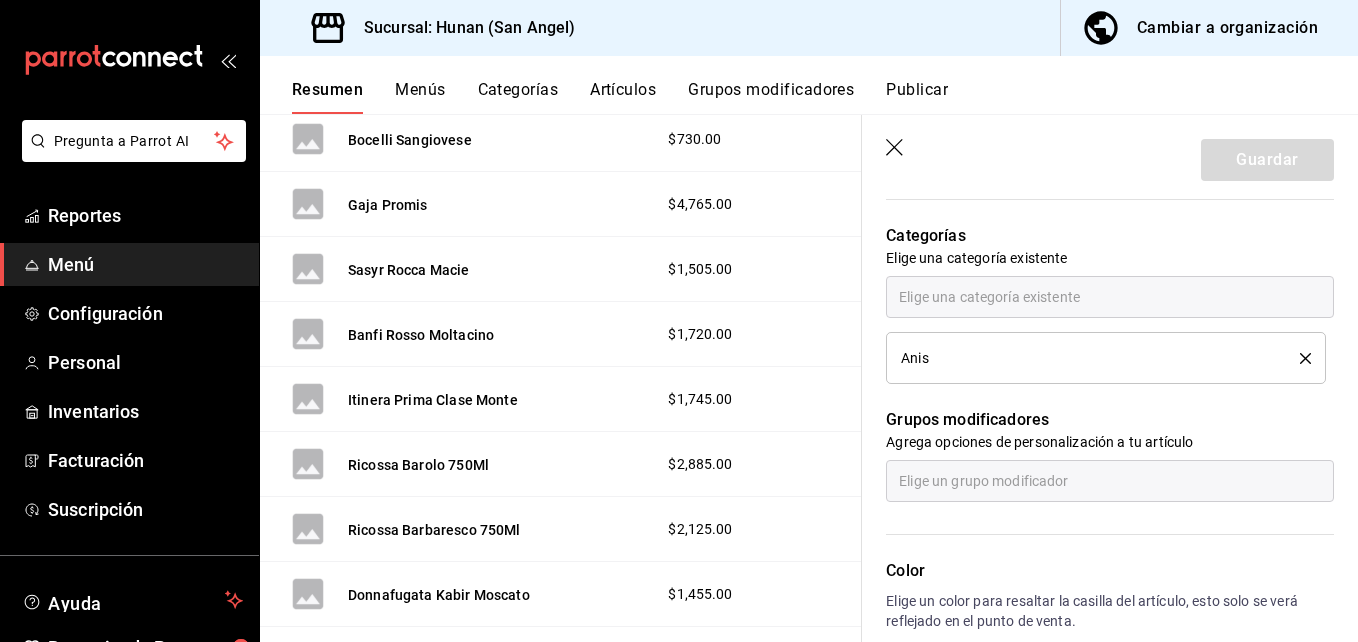 scroll, scrollTop: 803, scrollLeft: 0, axis: vertical 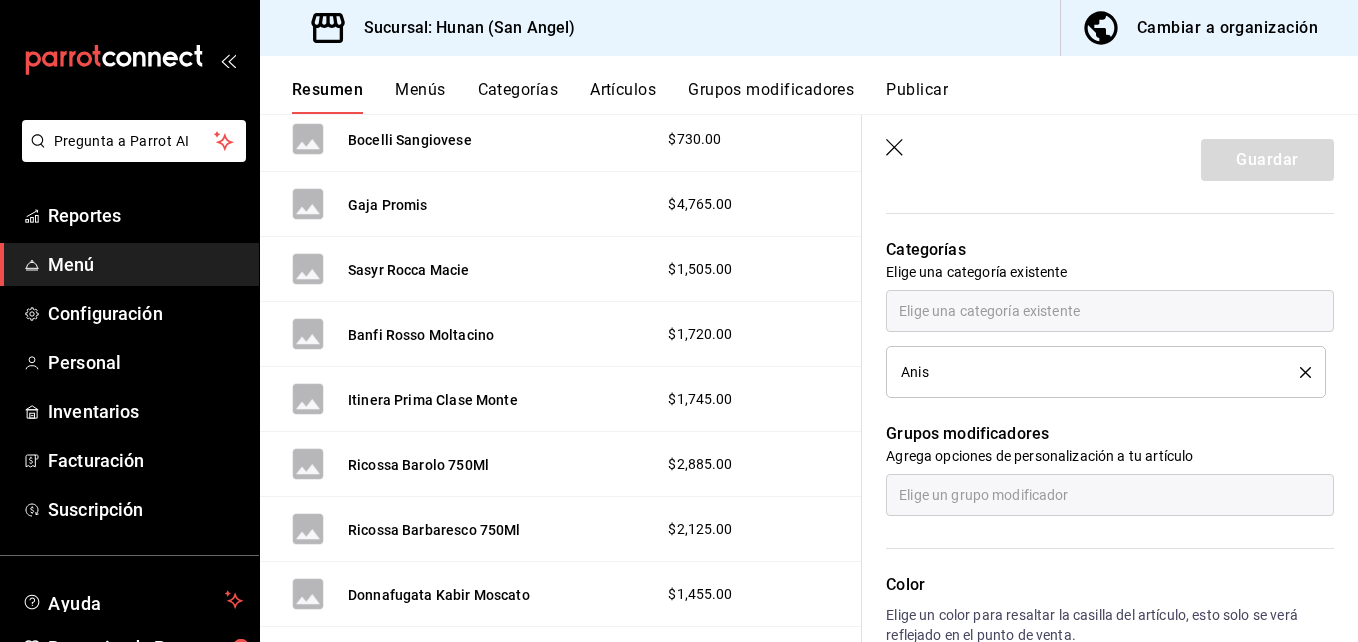 click on "Anis" at bounding box center [1106, 372] 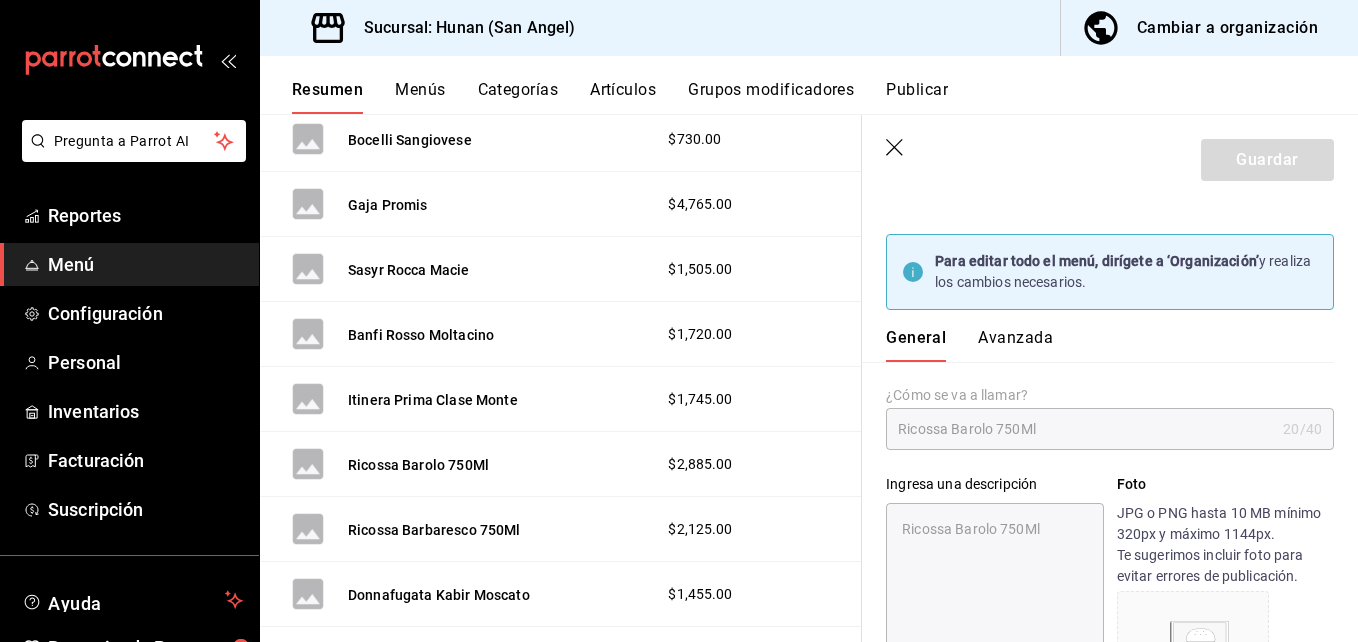 scroll, scrollTop: 0, scrollLeft: 0, axis: both 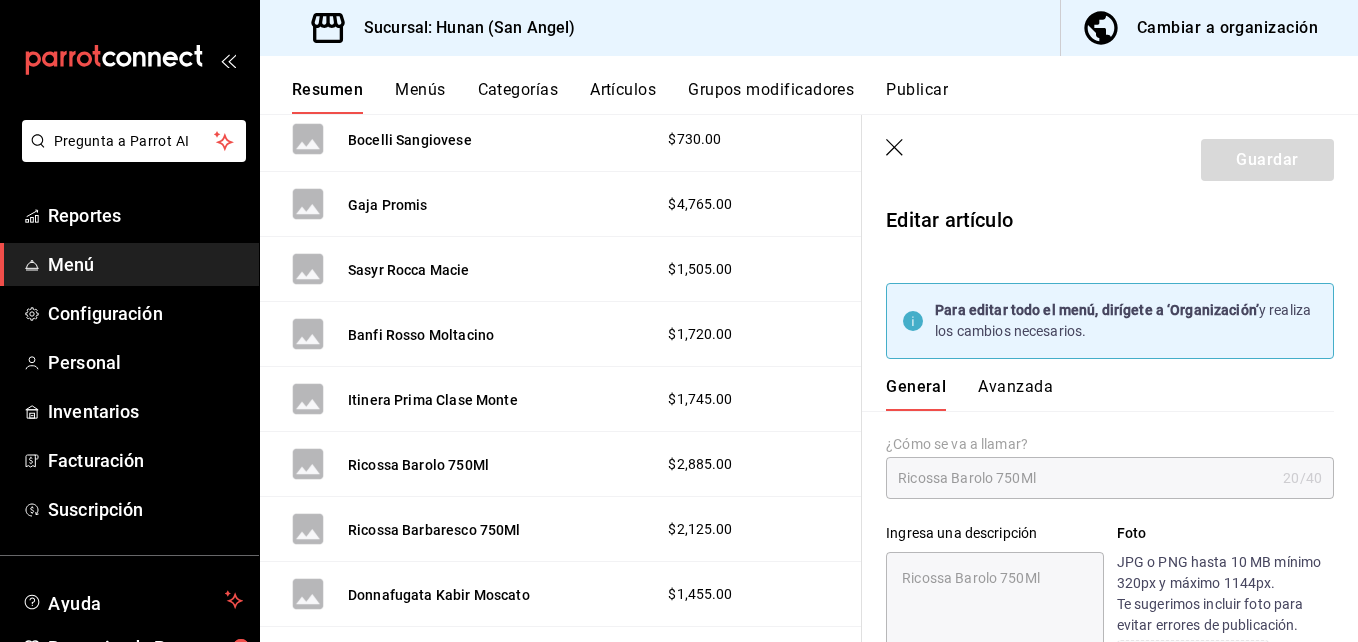 click on "Cambiar a organización" at bounding box center (1227, 28) 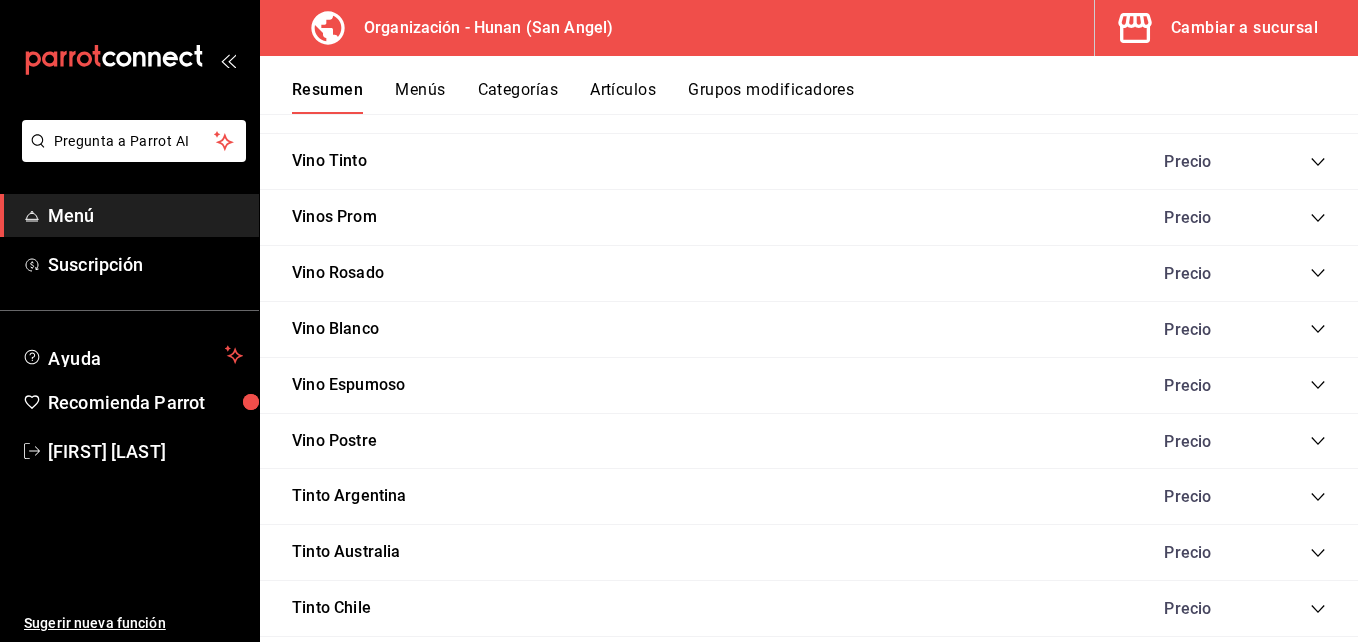 scroll, scrollTop: 1944, scrollLeft: 0, axis: vertical 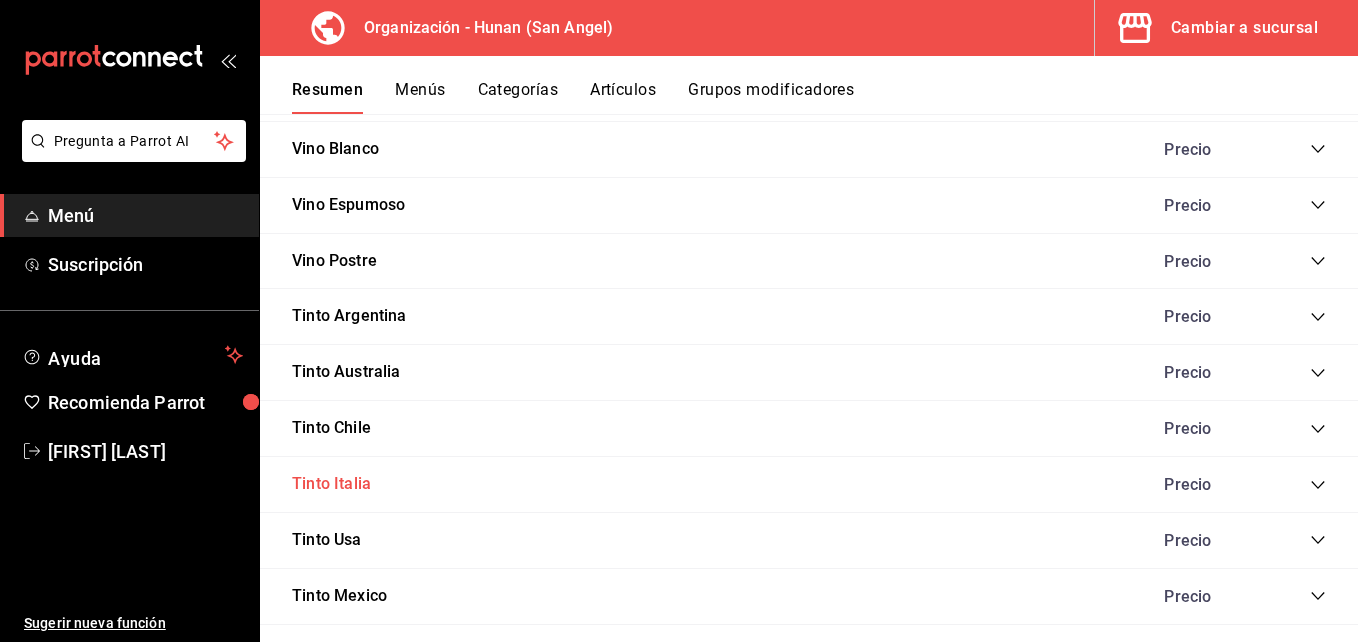 click on "Tinto Italia" at bounding box center (331, 484) 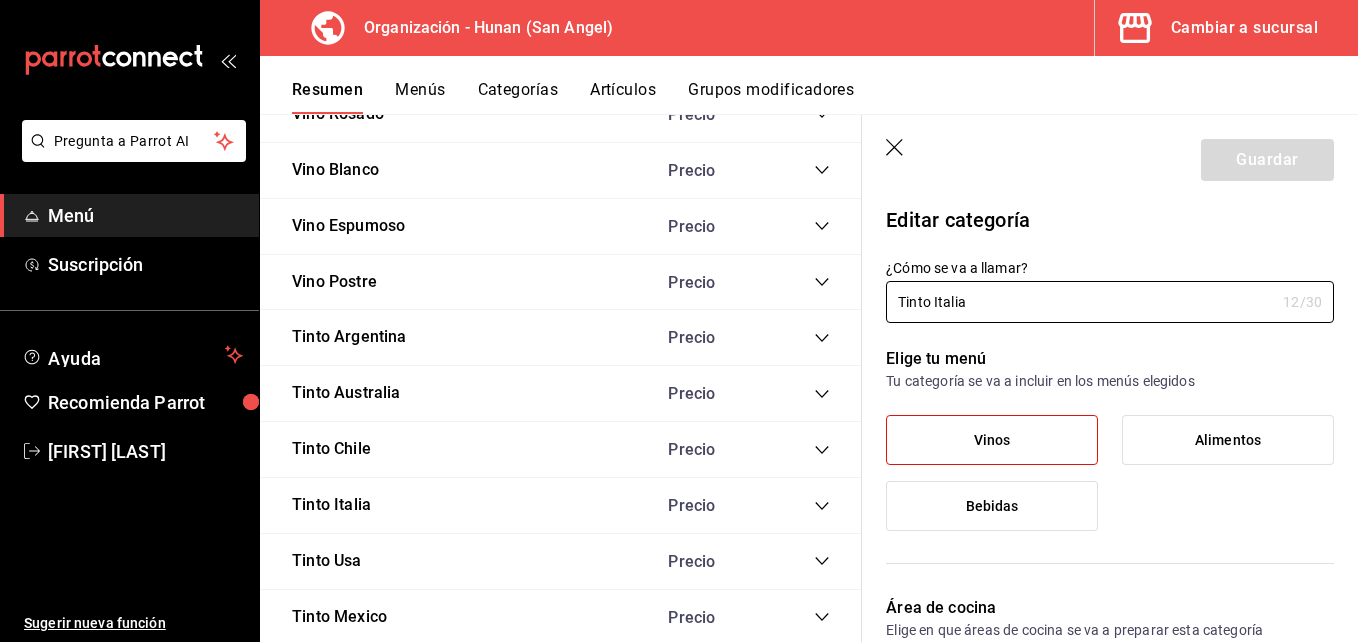 click on "Vinos" at bounding box center [992, 440] 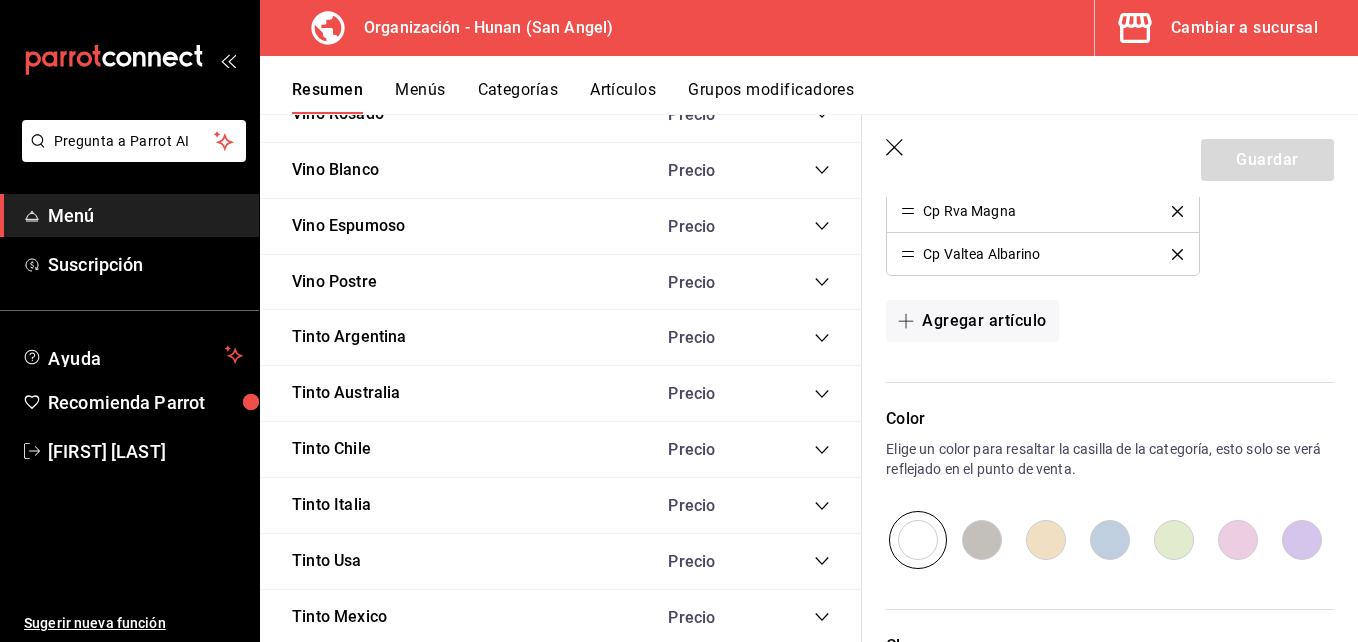 scroll, scrollTop: 0, scrollLeft: 0, axis: both 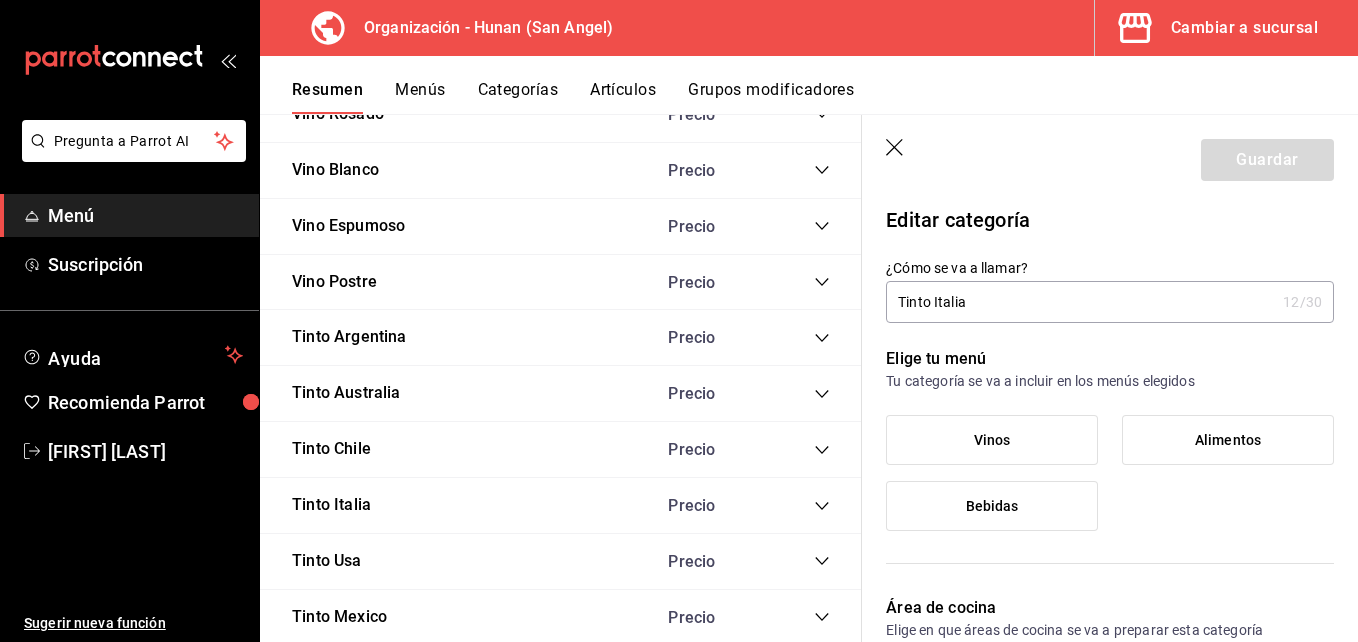 click on "Menús" at bounding box center [420, 97] 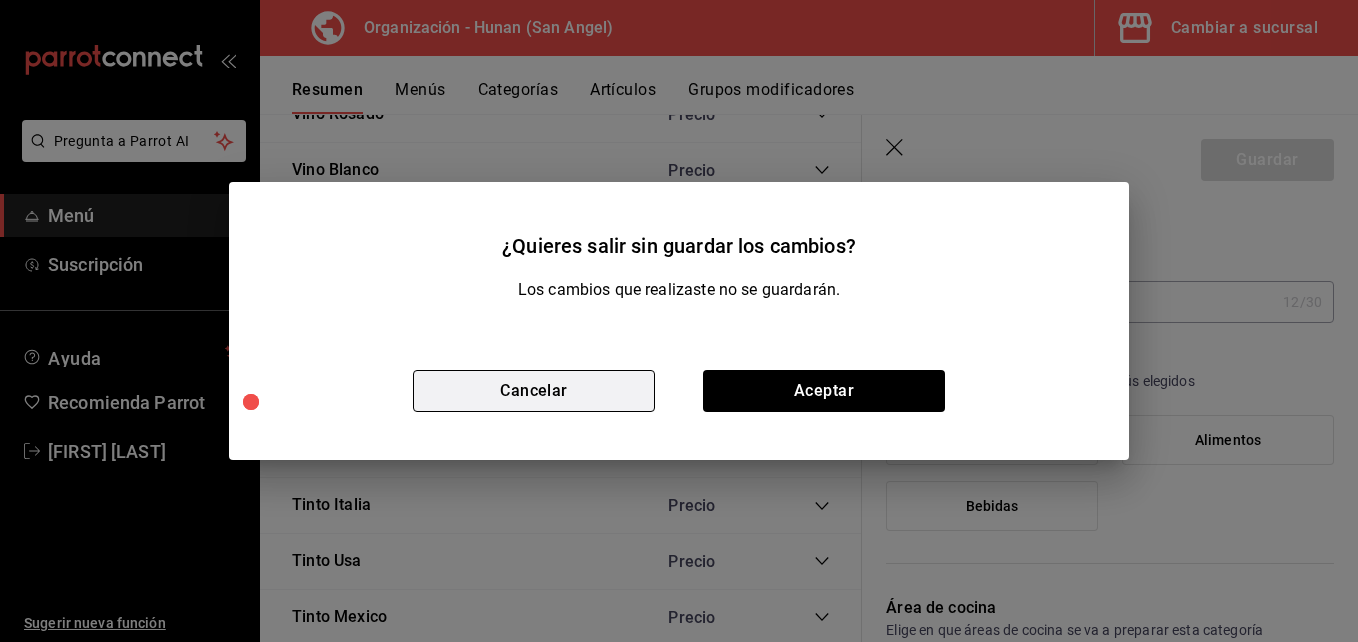 click on "Cancelar" at bounding box center (534, 391) 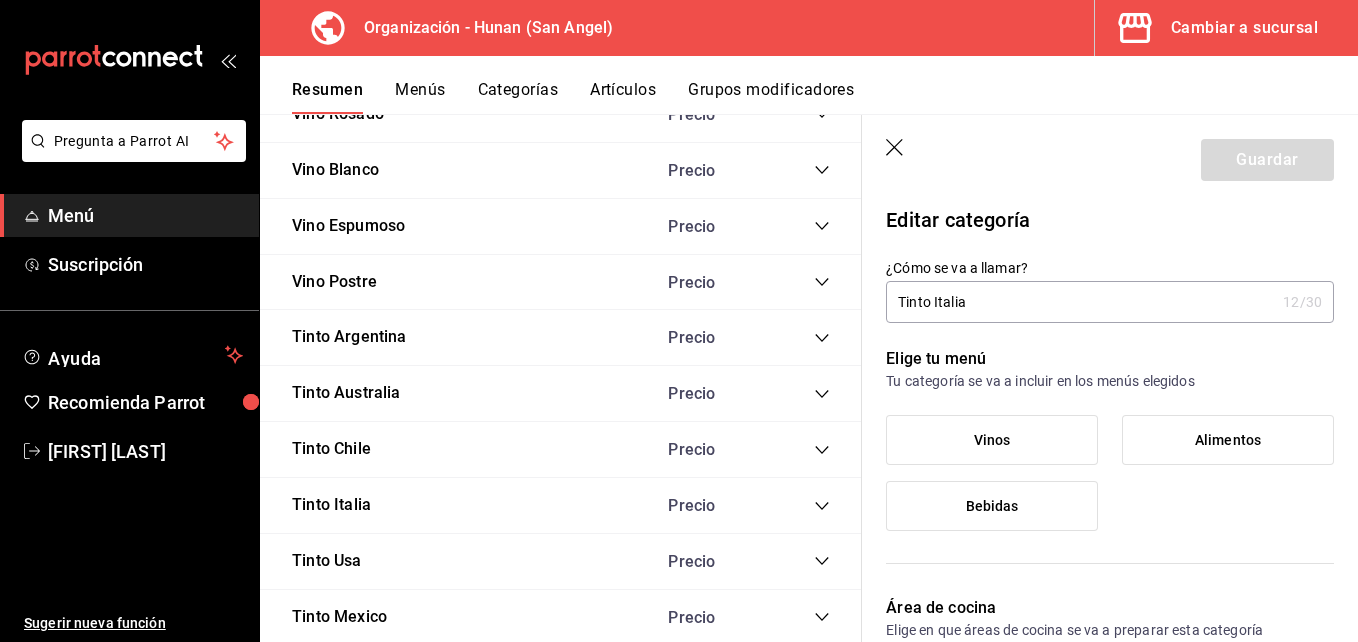 click on "Categorías" at bounding box center [518, 97] 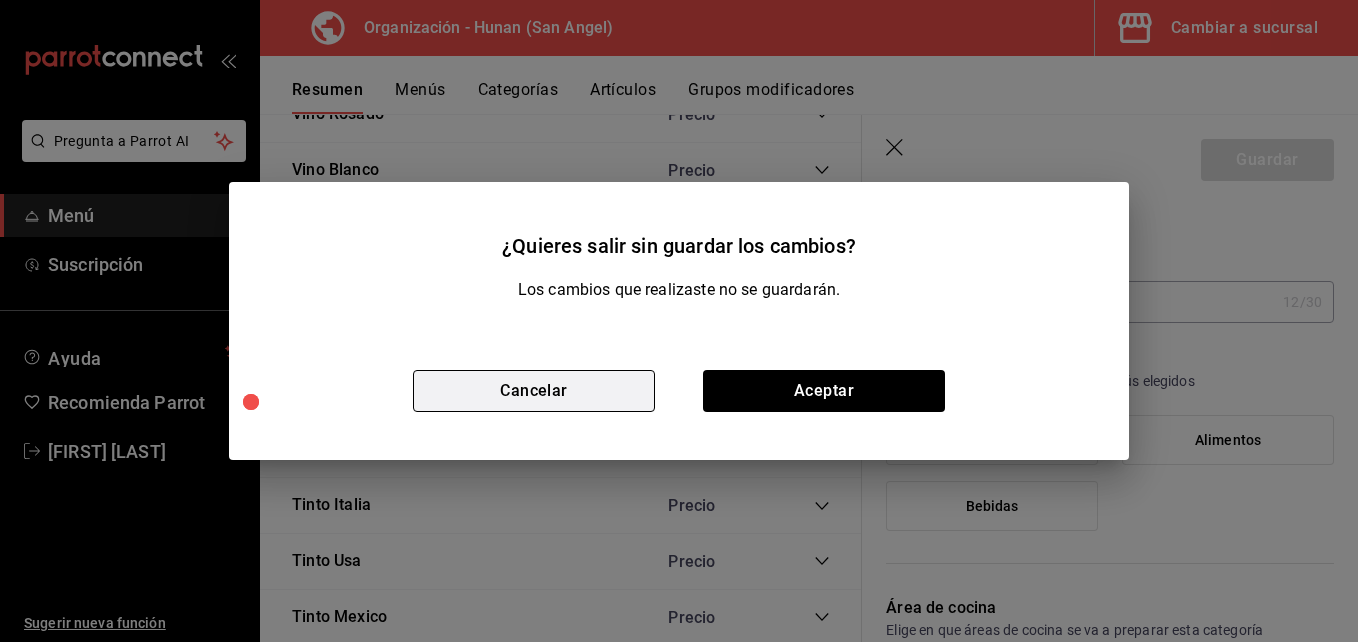 click on "Cancelar" at bounding box center (534, 391) 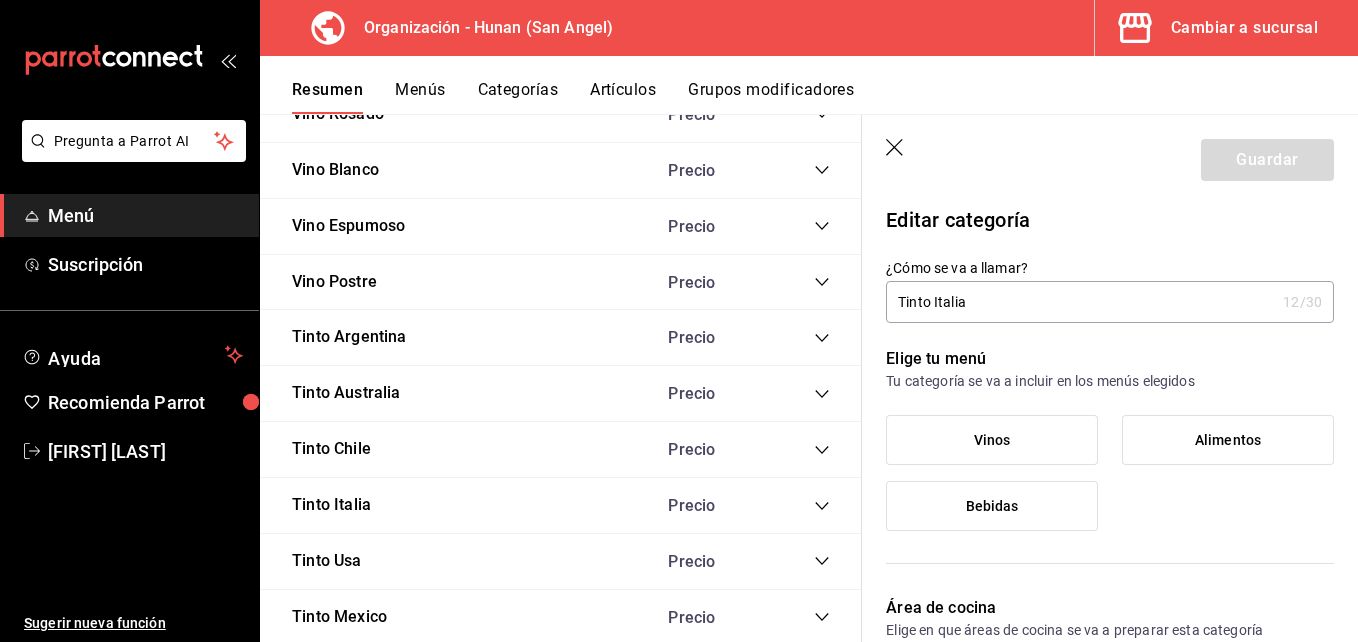 click on "Artículos" at bounding box center [623, 97] 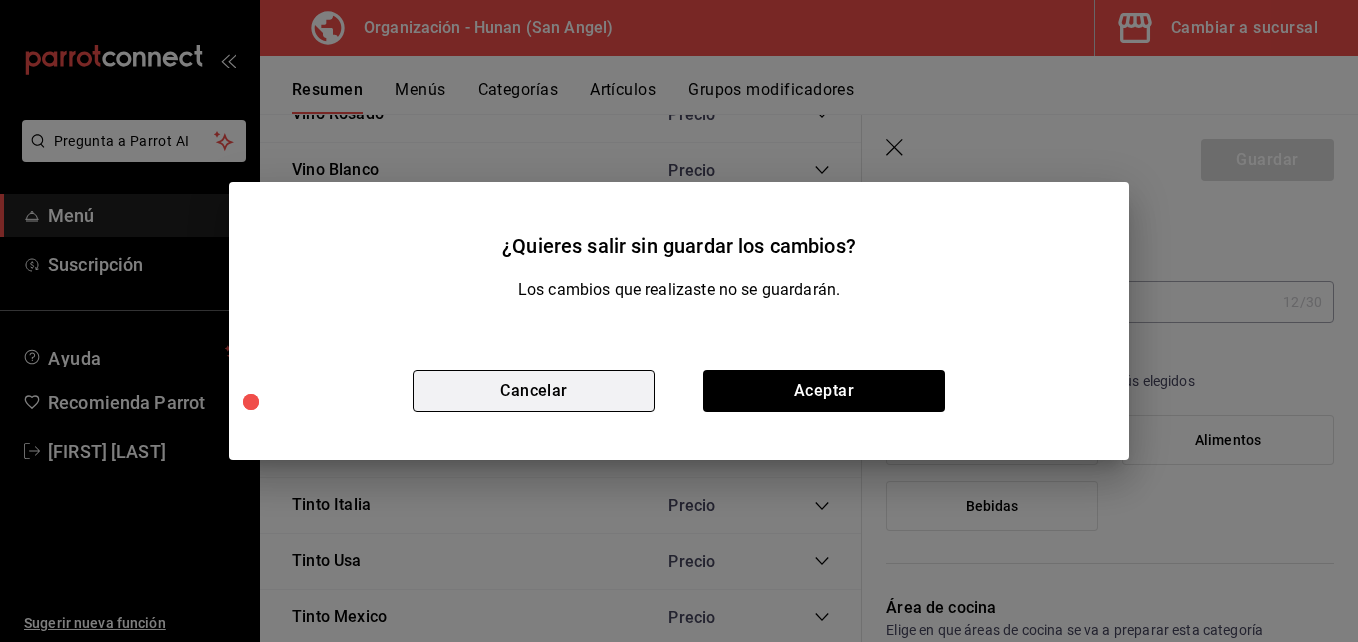 click on "Cancelar" at bounding box center (534, 391) 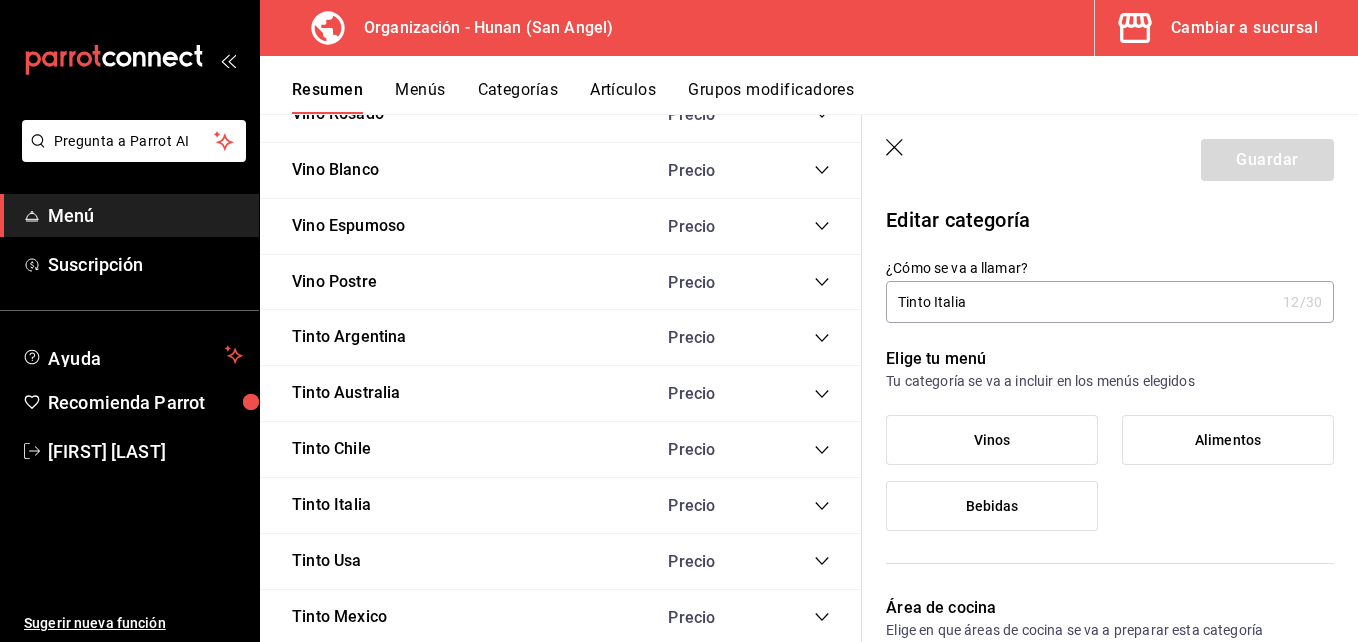 click on "Menú" at bounding box center [145, 215] 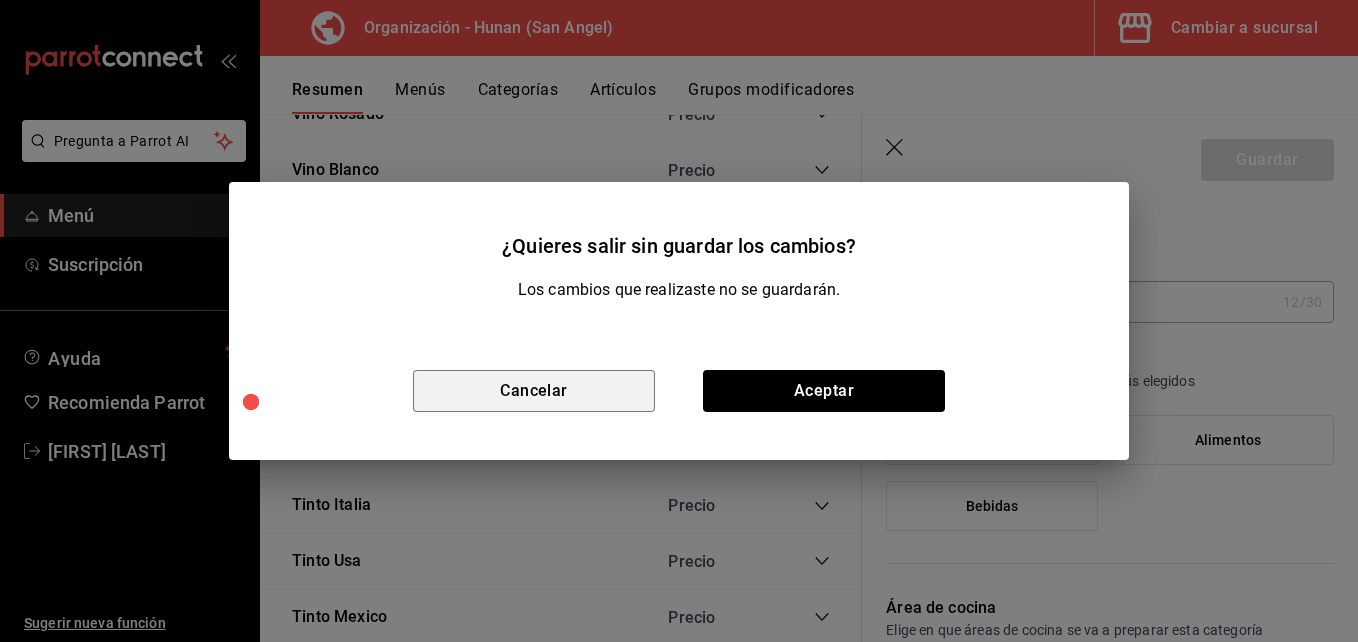 click on "Cancelar" at bounding box center [534, 391] 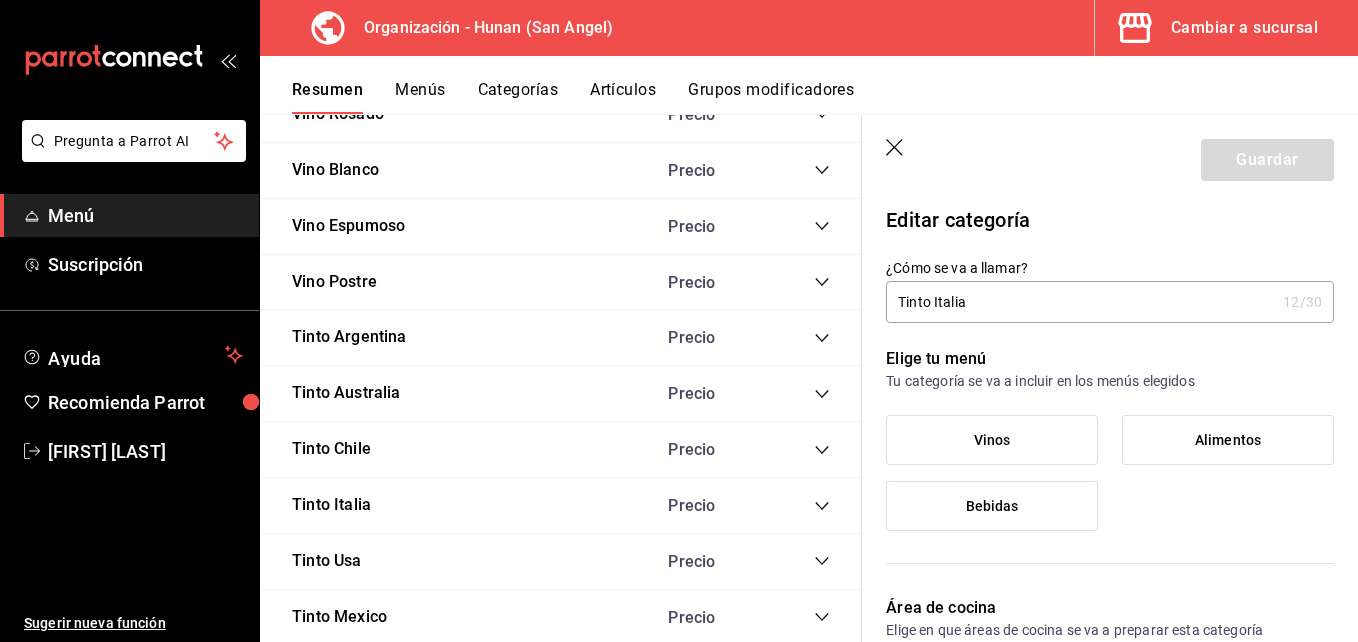 click on "Resumen" at bounding box center [327, 97] 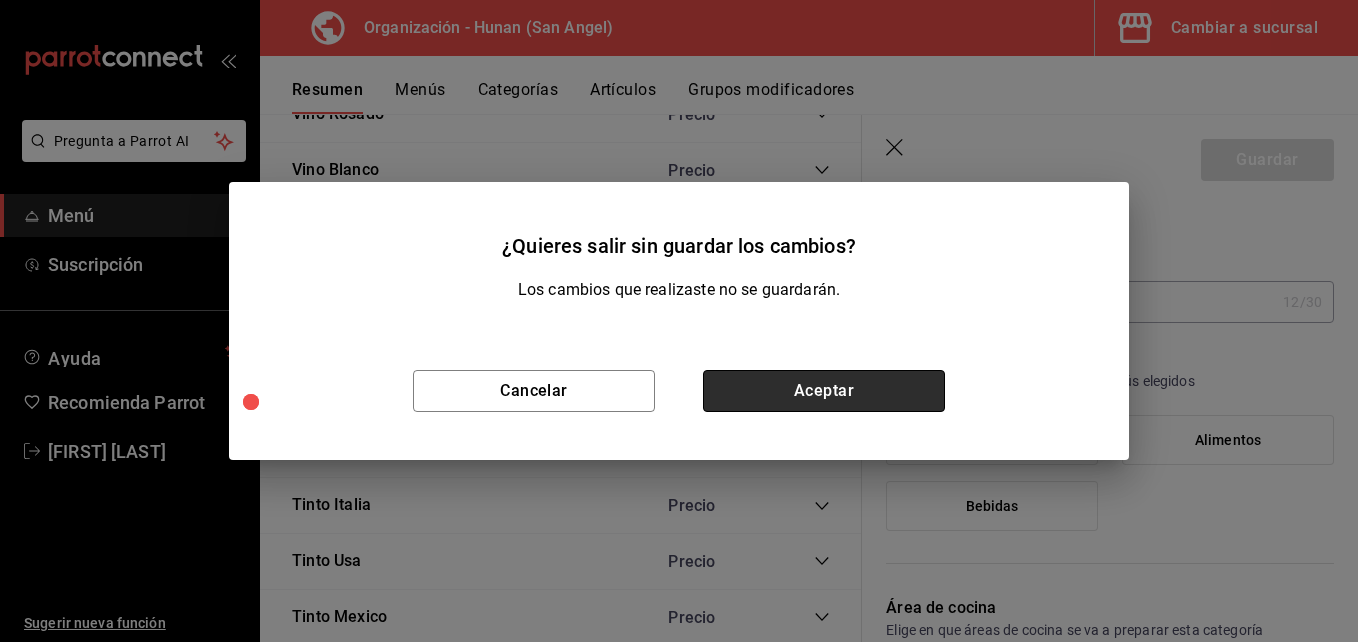 click on "Aceptar" at bounding box center (824, 391) 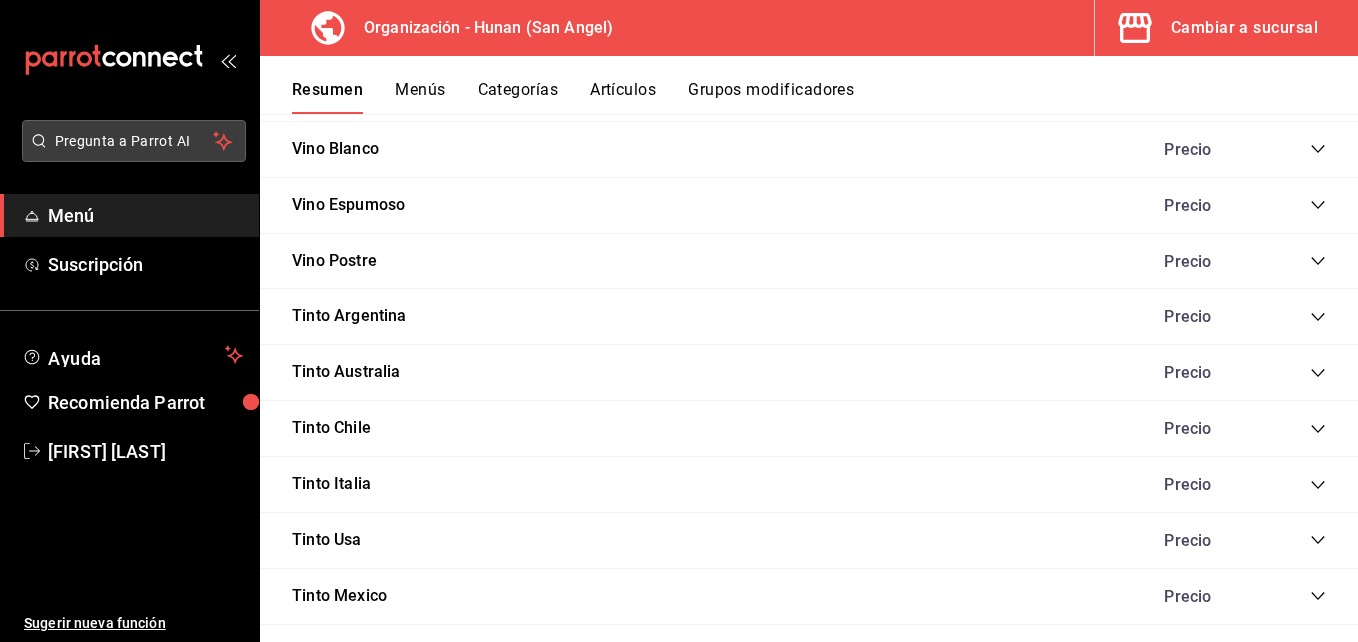 click on "Pregunta a Parrot AI" at bounding box center (134, 141) 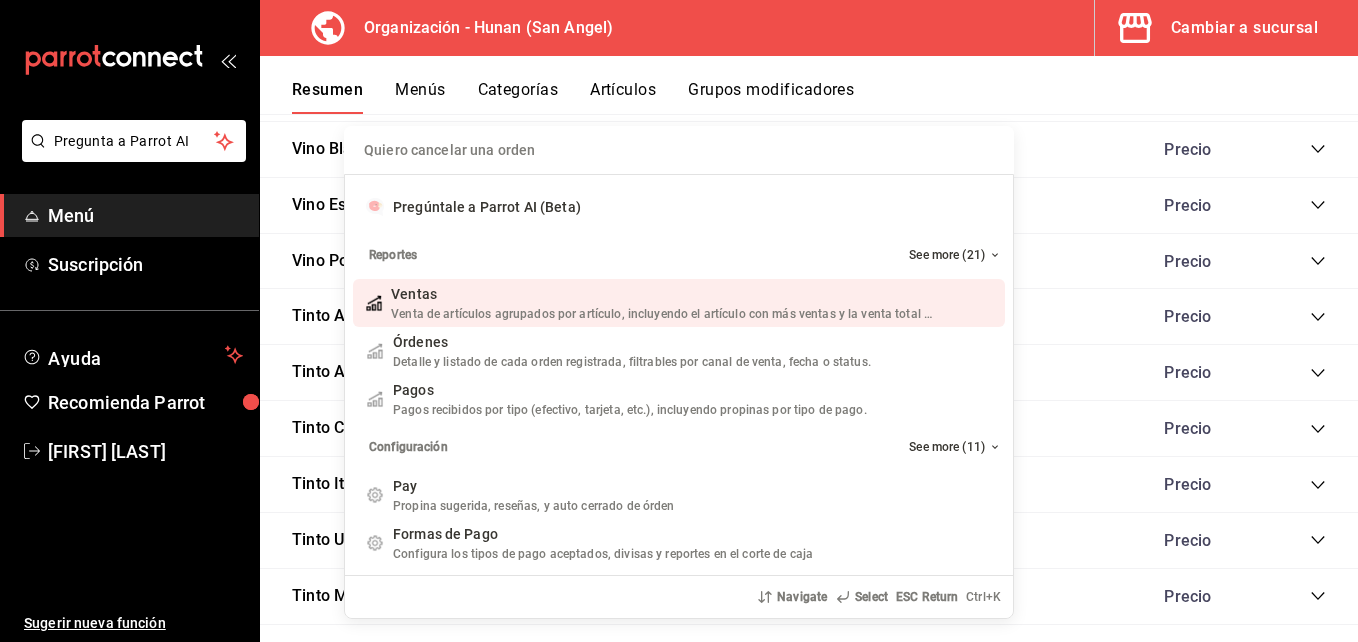 click on "Quiero cancelar una orden Pregúntale a Parrot AI (Beta) Reportes See more (21) Ventas Venta de artículos agrupados por artículo, incluyendo el artículo con más ventas y la venta total por periodo. Add shortcut Órdenes Detalle y listado de cada orden registrada, filtrables por canal de venta, fecha o status. Add shortcut Pagos Pagos recibidos por tipo (efectivo, tarjeta, etc.), incluyendo propinas por tipo de pago. Add shortcut Configuración See more (11) Pay Propina sugerida, reseñas, y auto cerrado de órden Add shortcut Formas de Pago Configura los tipos de pago aceptados, divisas y reportes en el corte de caja Add shortcut Descuentos Configura los descuentos aplicables a órdenes o artículos en el restaurante. Add shortcut Personal Roles Administra los roles de permisos disponibles en tu restaurante Add shortcut Usuarios Administra los usuarios, sus accesos y permisos así como notificaciones. Add shortcut Referidos Referidos Refiérenos a través de WhatsApp y recibe 1 mes gratis de suscripción" at bounding box center [679, 321] 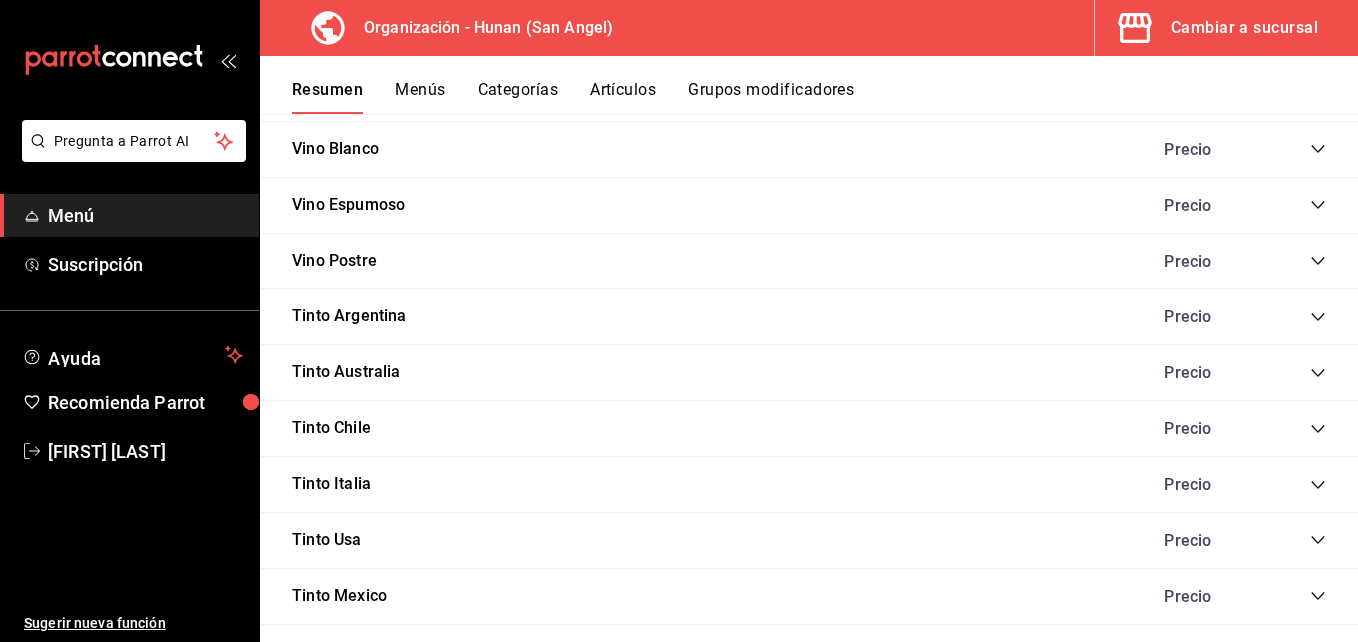 click on "Menú" at bounding box center [145, 215] 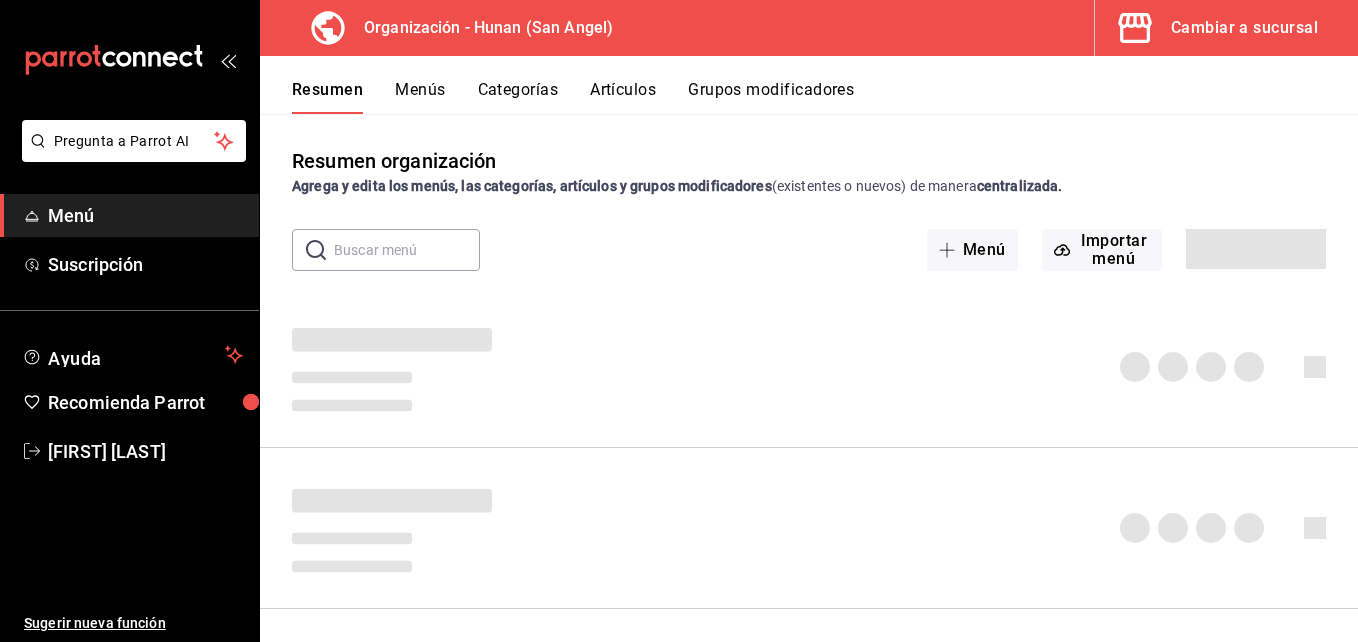 click on "Menú" at bounding box center (145, 215) 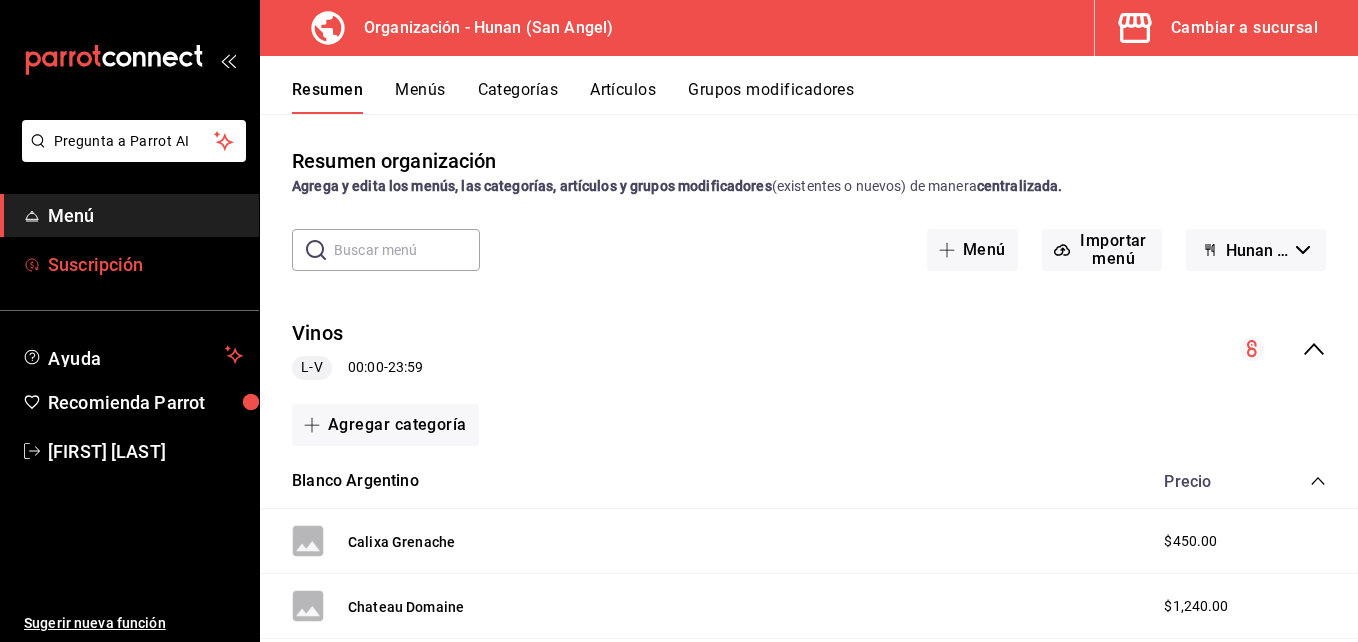 click on "Suscripción" at bounding box center (145, 264) 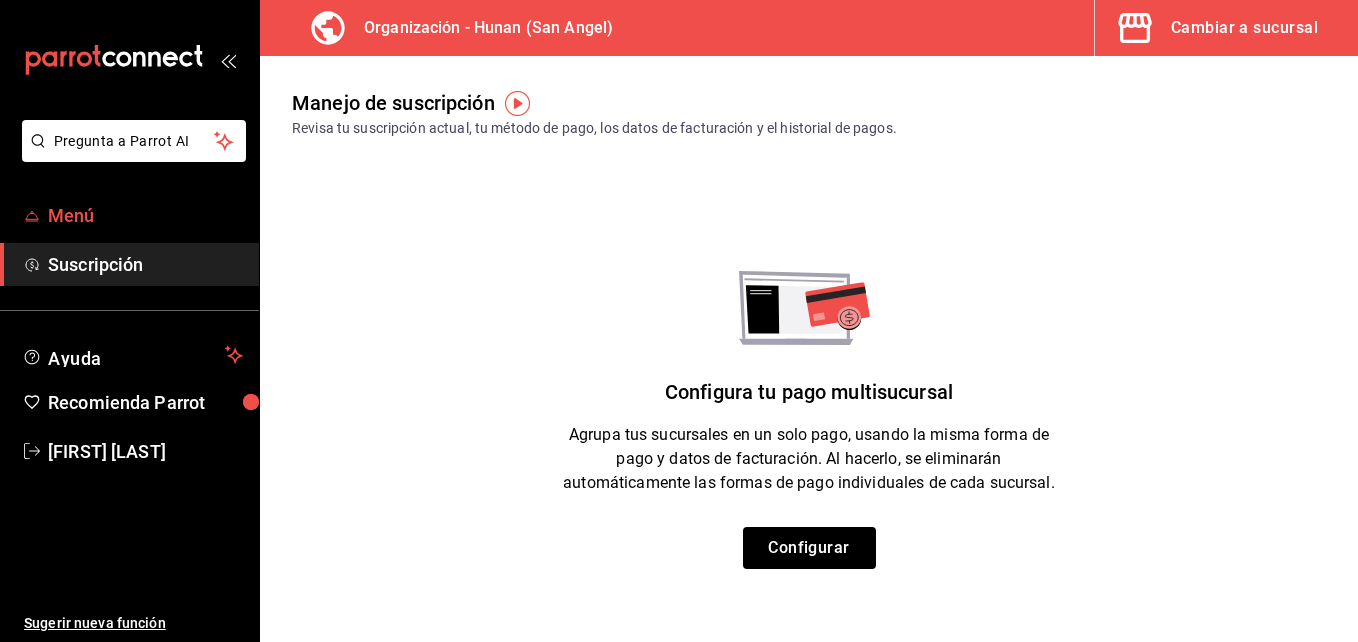 click on "Menú" at bounding box center [145, 215] 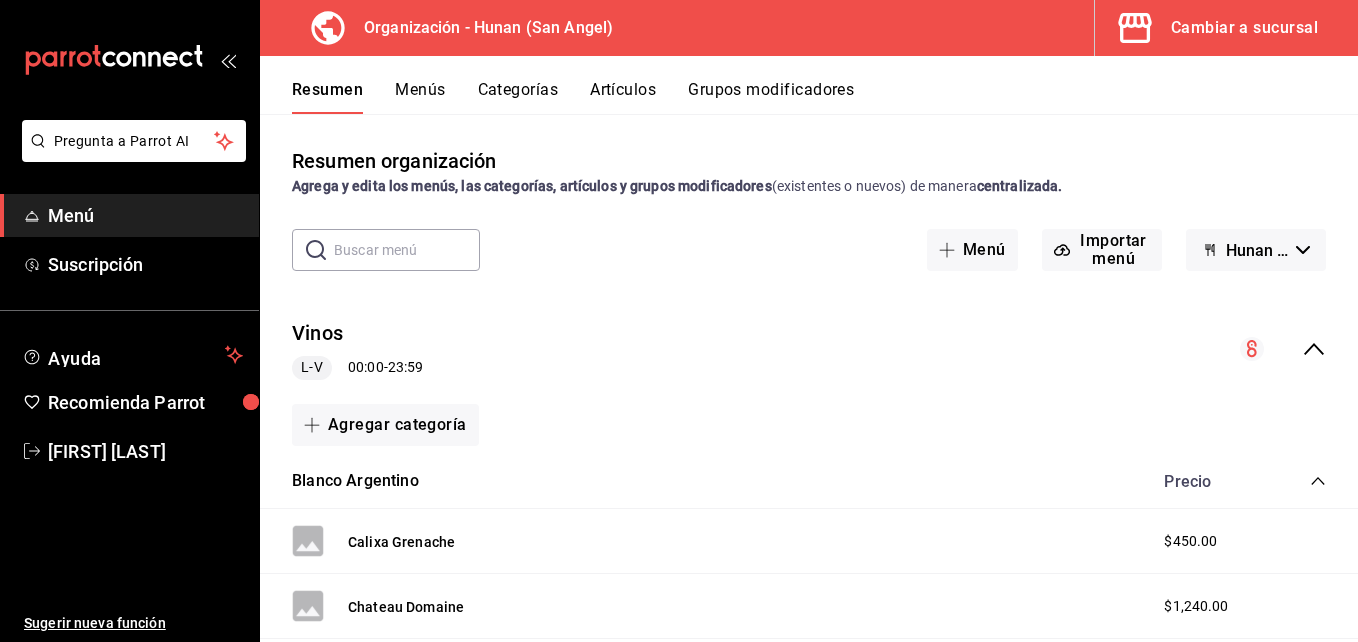 click on "Resumen Menús Categorías Artículos Grupos modificadores" at bounding box center (825, 97) 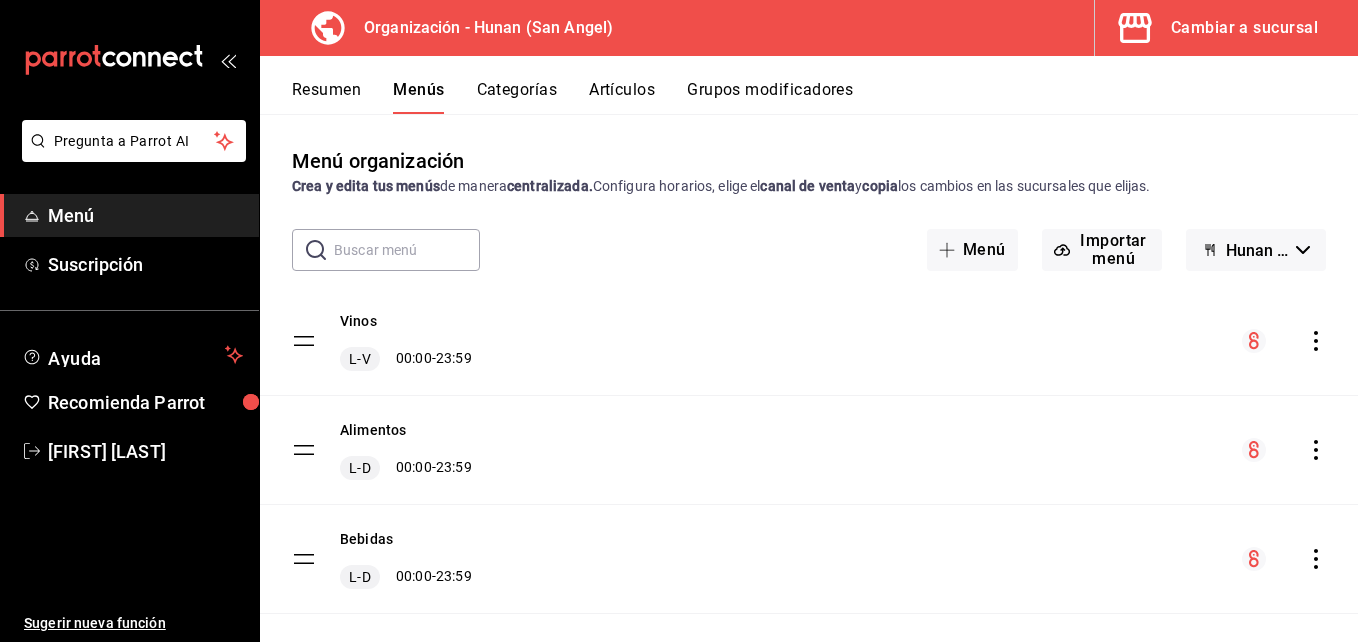 click on "Categorías" at bounding box center [517, 97] 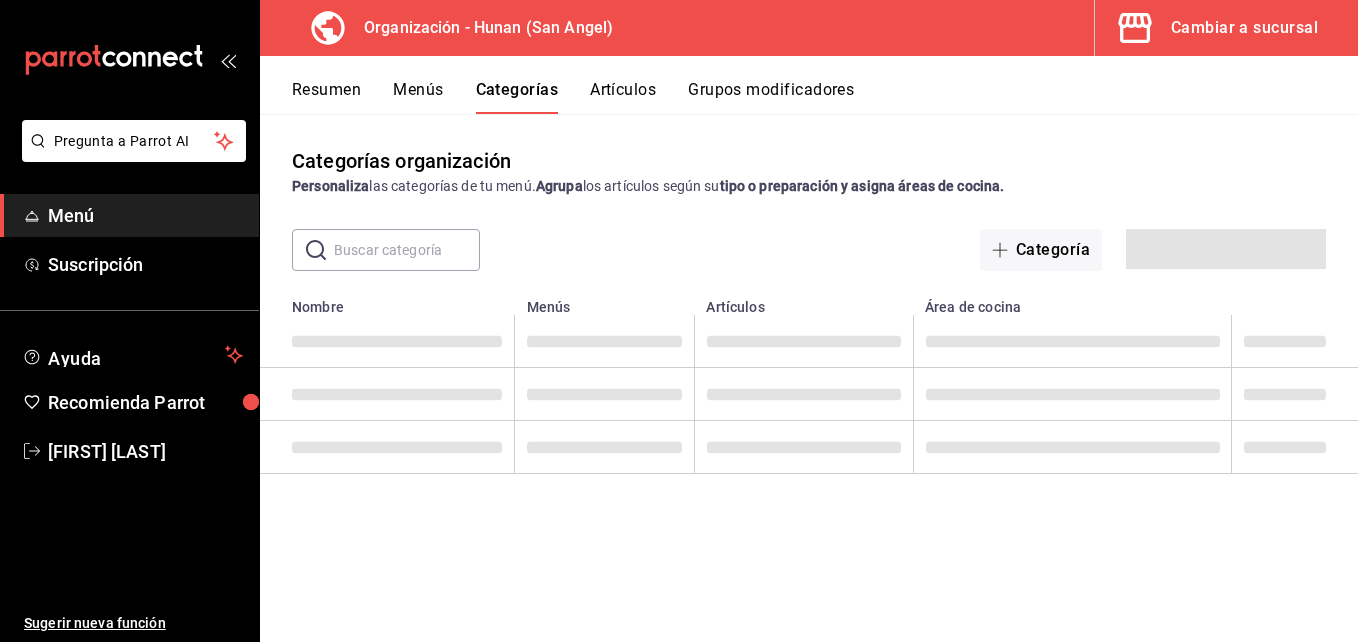 click on "Artículos" at bounding box center (623, 97) 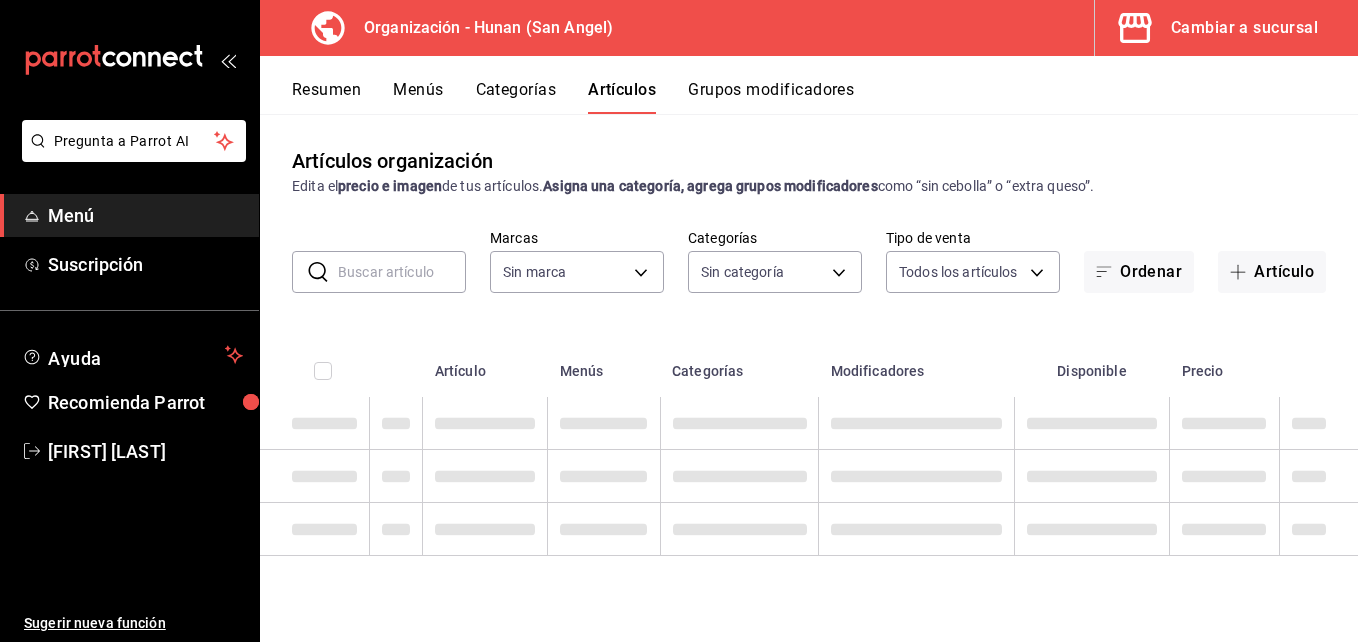 type on "d384c8d0-66a7-43b9-ac0d-3f995a6be0a8" 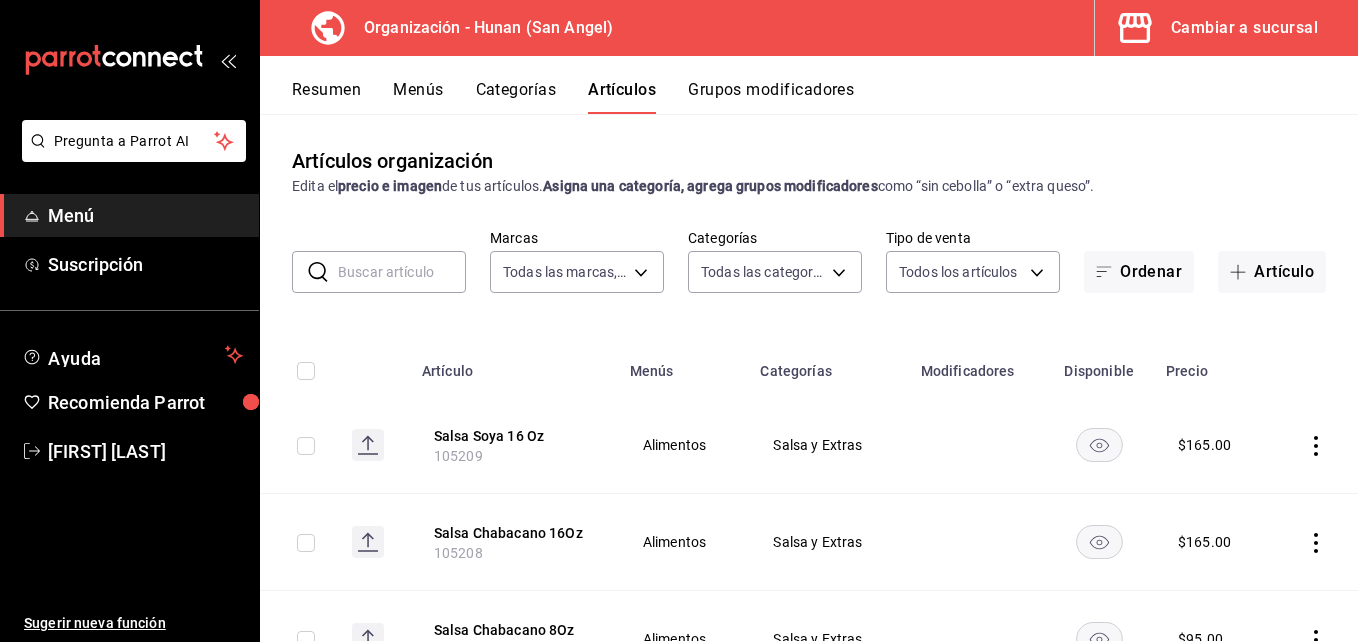 type on "5e6c8ed4-bdf8-42e8-816b-d39911e12aa6,1cac5387-84ff-42b0-b512-876f76fa8552,4df8252f-8381-4e4b-aa36-cbf6799b9b19,66c890f6-31da-4825-873c-06ad82b2a8d1,42138e37-9094-49a3-9b1d-d8bd571e538f,6c974f5b-64a1-4db4-9329-f8007736791e,8f9a5257-0753-41f6-908c-b25ff31d048a,d43900f8-5062-4f3a-931c-f4693d6acd48,0f03c763-f264-4281-b2e6-084ea7303955,7c1312d1-d61e-4024-9980-e59e50ff31fe,74f692cd-2d9d-4422-8d8b-c1d16f937b06,2abbedeb-6956-444c-8311-af12ab2f48cf,45acaf2d-1a5d-4869-8095-20515bade5f2,d2e1e135-9b60-490d-a190-91b5254c9e3f,6e7b6b96-f09b-429d-86c0-6dfadc554d16,1981e156-6f71-485c-aa99-da763a422a7e,7dd48d4e-9a72-4f43-975c-517530808e20,8235b652-b3e0-4365-9283-4a1a7ce3d654,542dcf18-e5bb-4dfd-811b-dde650df56d2,153b917f-3aae-4ded-87c3-ae1f0e41e87a,a83457d1-f450-41d8-829a-5c954141f3d6,119f2a60-242e-4e16-a87b-7d977e585b68,6a4bf5ff-1286-47ca-a9ed-be9c72c96a48,65c0dfef-038a-4f78-a7ec-44366e865eba,821c8703-2032-4a64-9509-4b99b9262e77,43aa3d75-9ced-4ca3-8a60-36cc8ae8679b,15ef8ebb-4127-47dc-8e29-c05443de52b5,a684563e-7796-44d5-b98..." 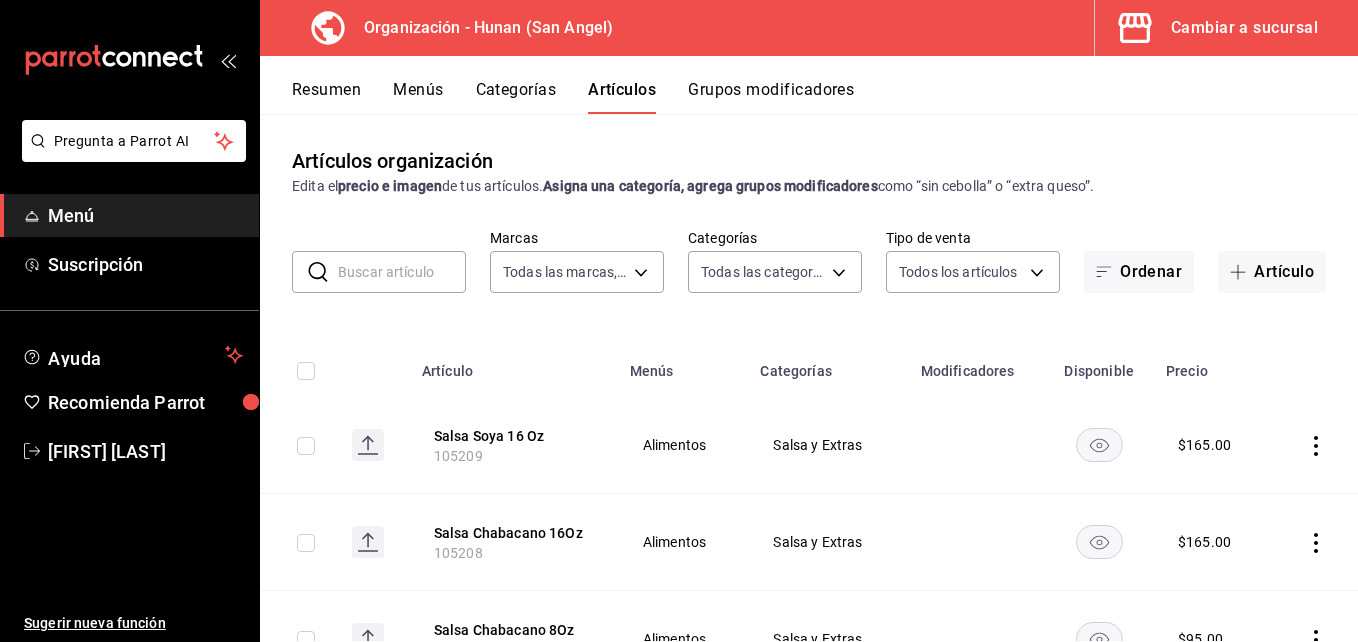 click on "Grupos modificadores" at bounding box center [771, 97] 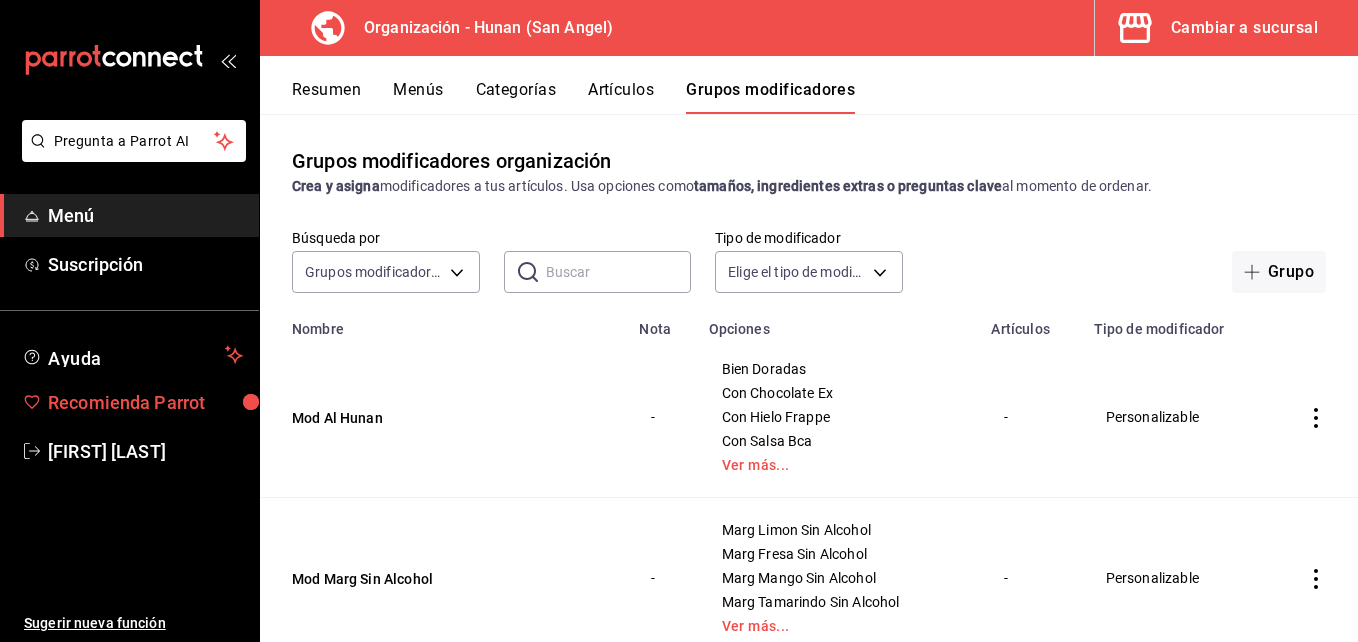 click on "Recomienda Parrot" at bounding box center (145, 402) 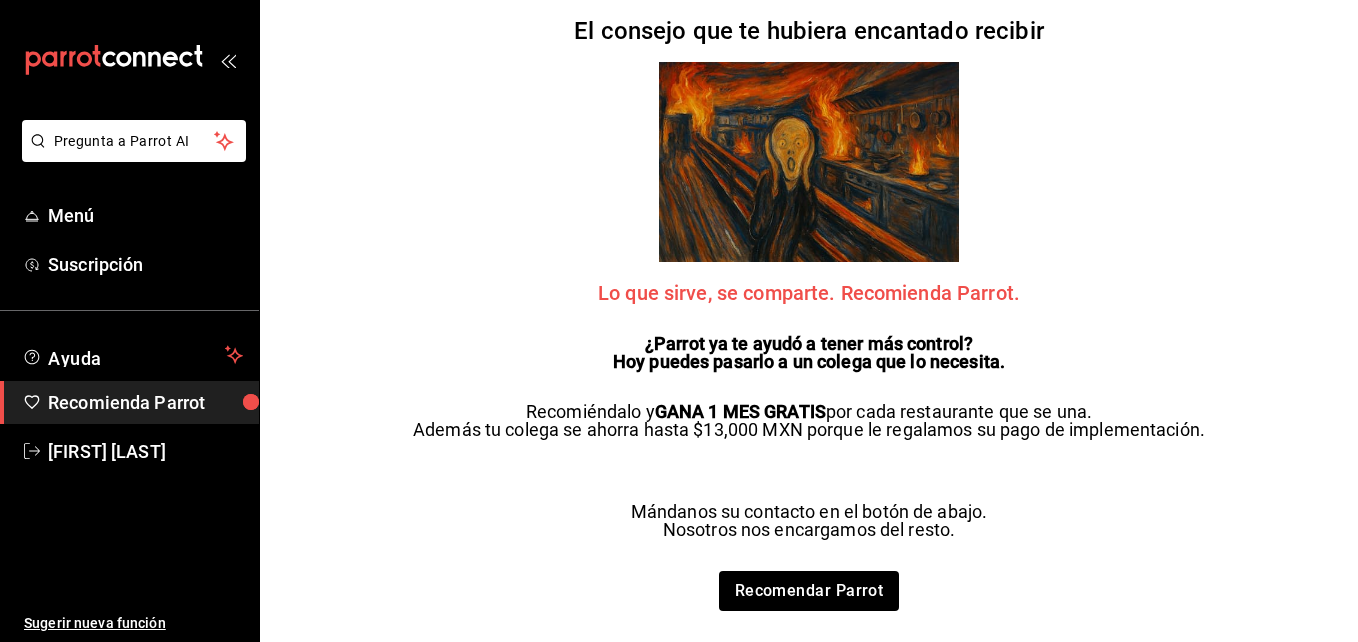 drag, startPoint x: 1280, startPoint y: 204, endPoint x: 1237, endPoint y: 212, distance: 43.737854 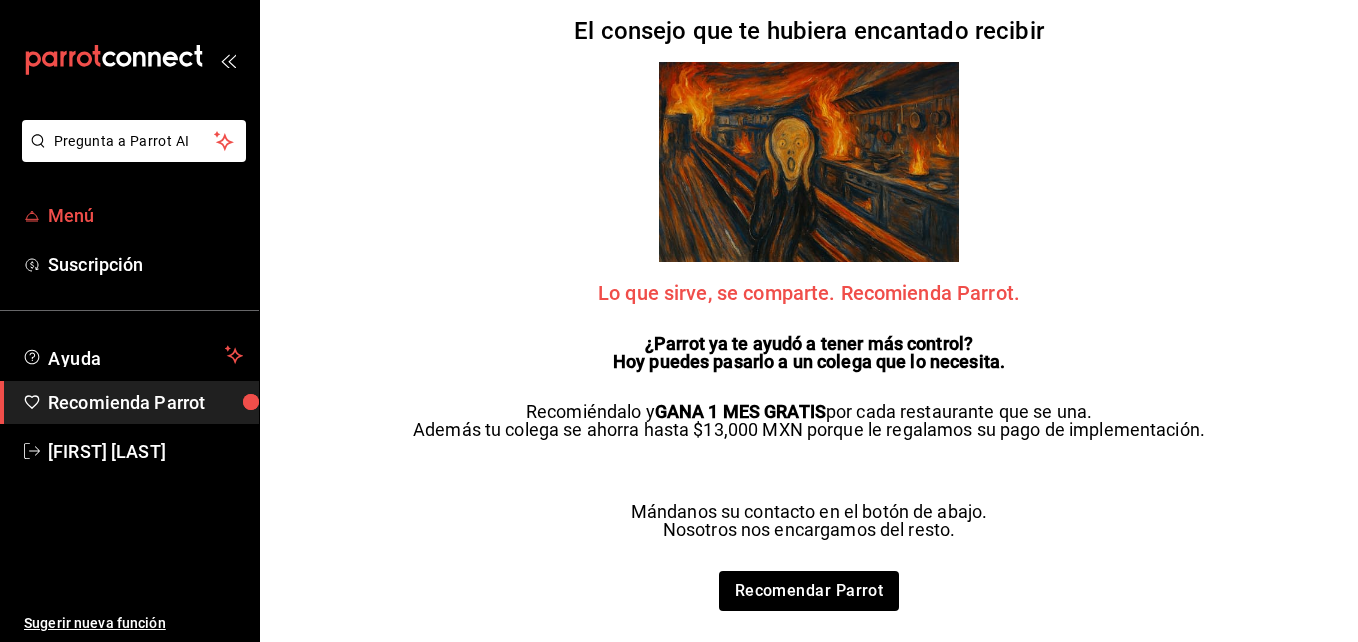 click on "Menú" at bounding box center (145, 215) 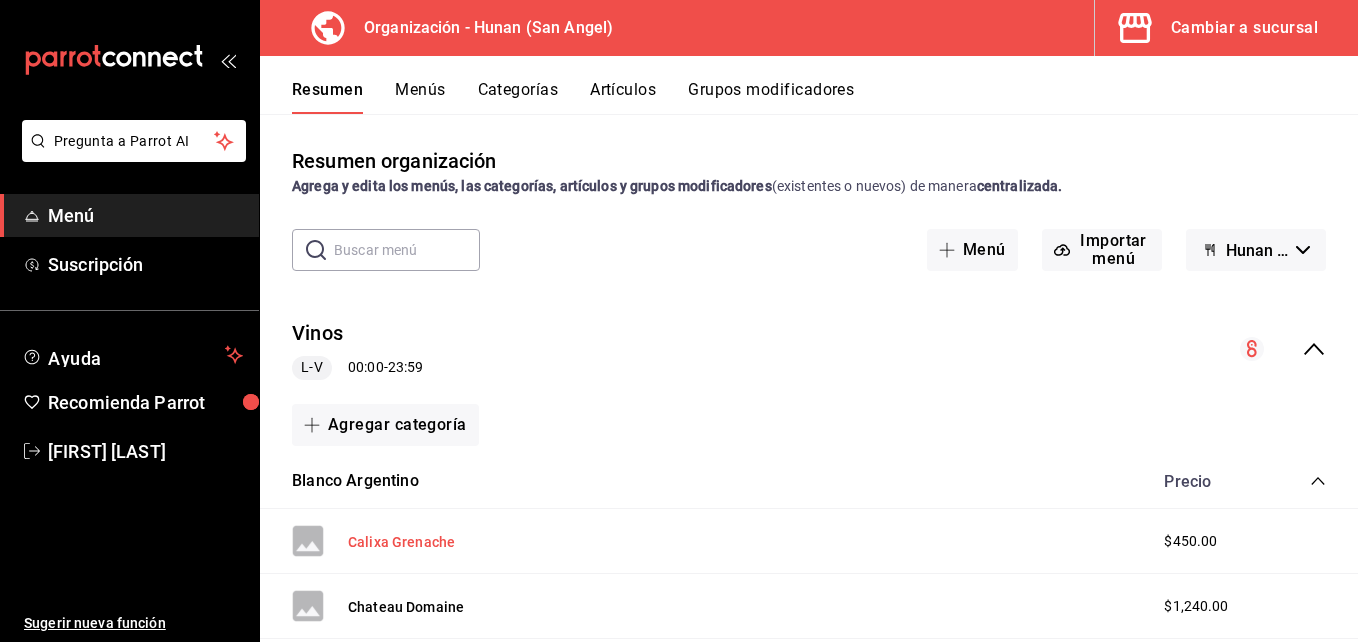 click on "Calixa Grenache" at bounding box center [401, 542] 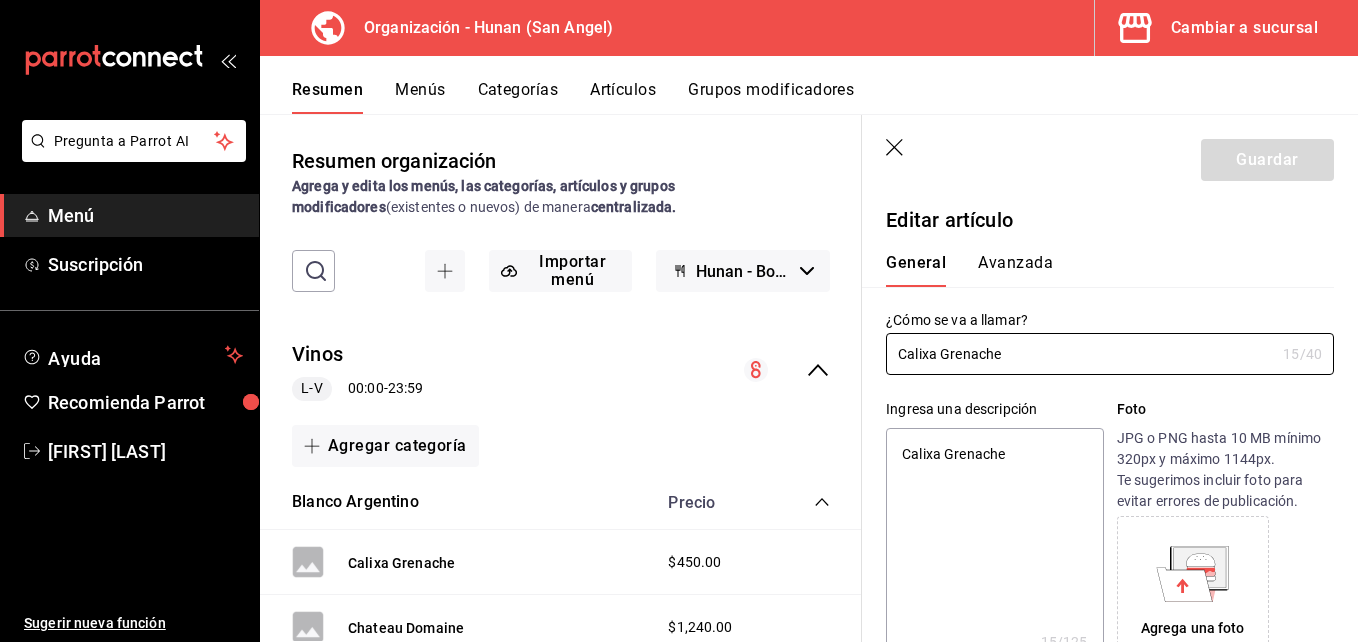 type on "x" 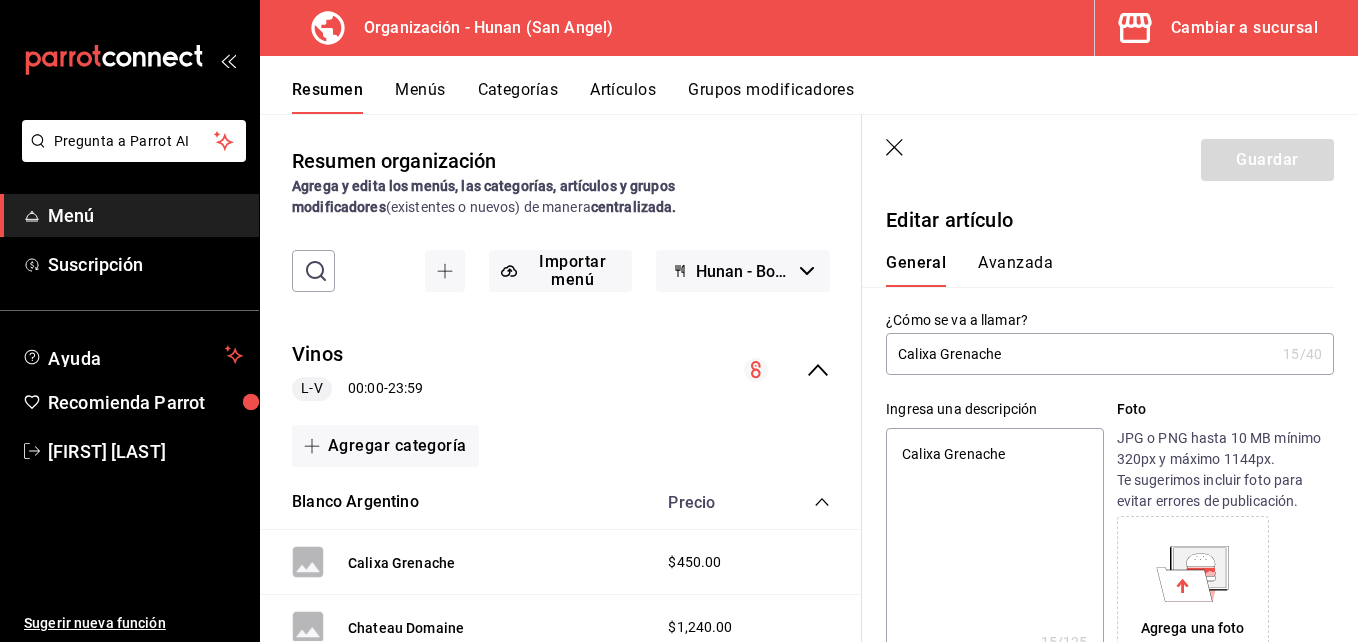 click 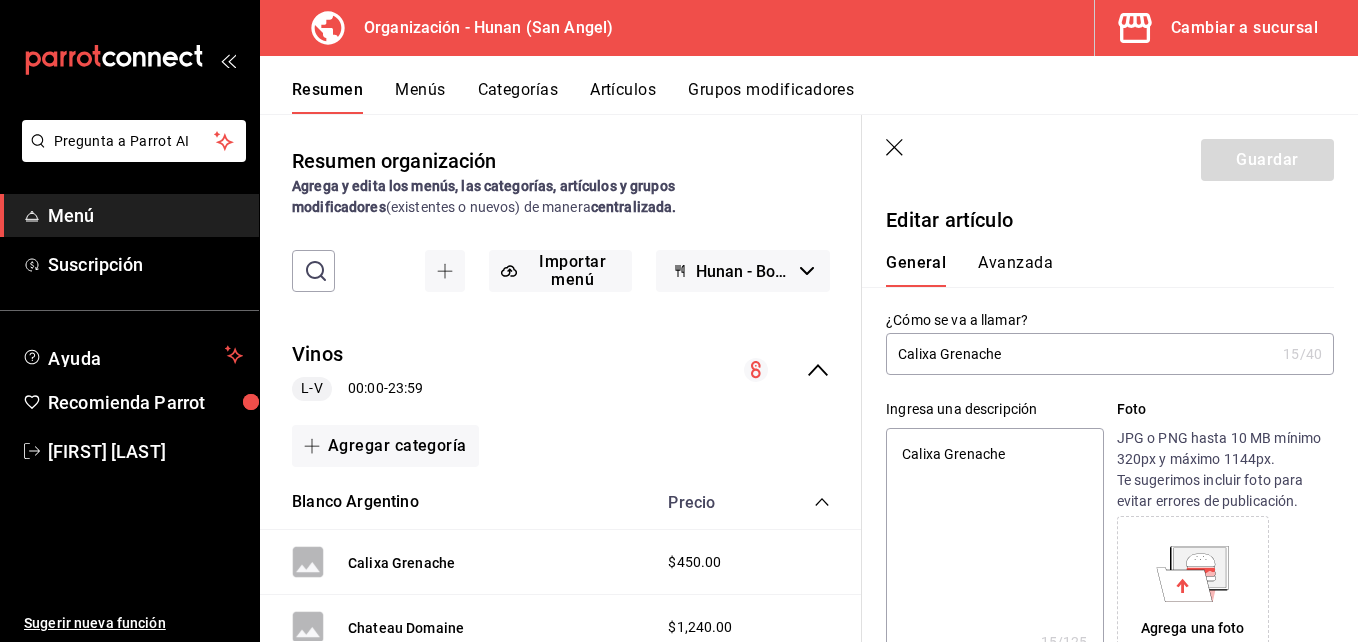click 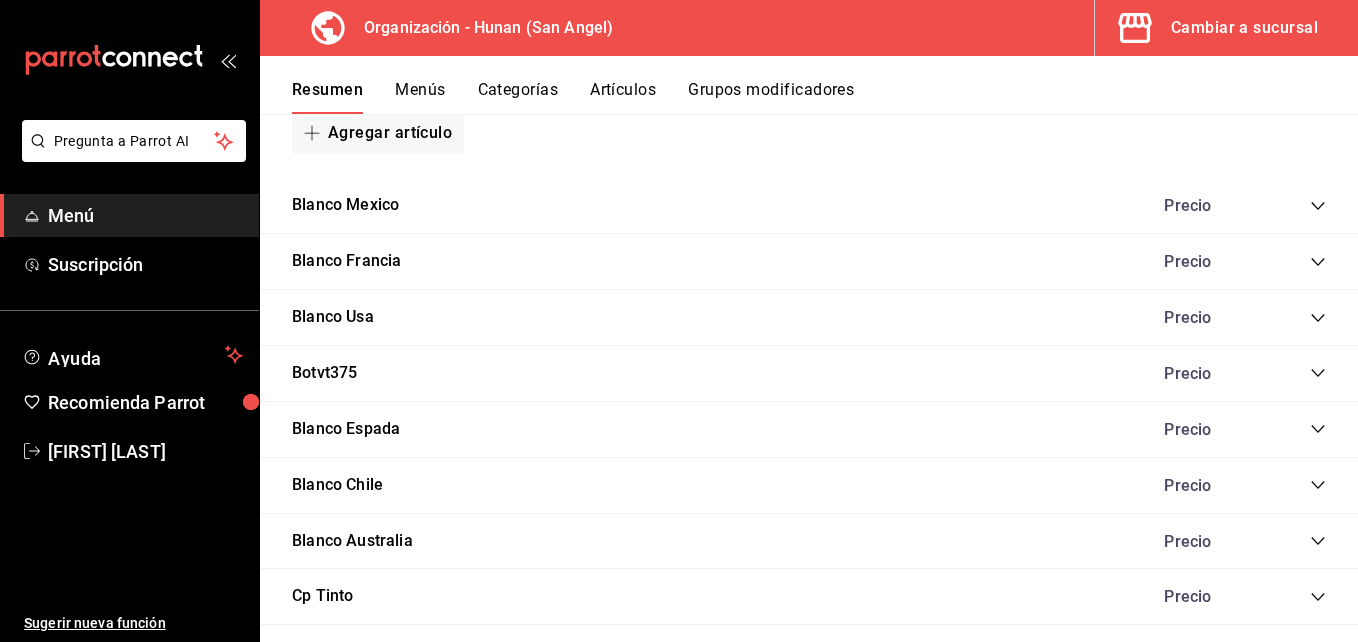 scroll, scrollTop: 1267, scrollLeft: 0, axis: vertical 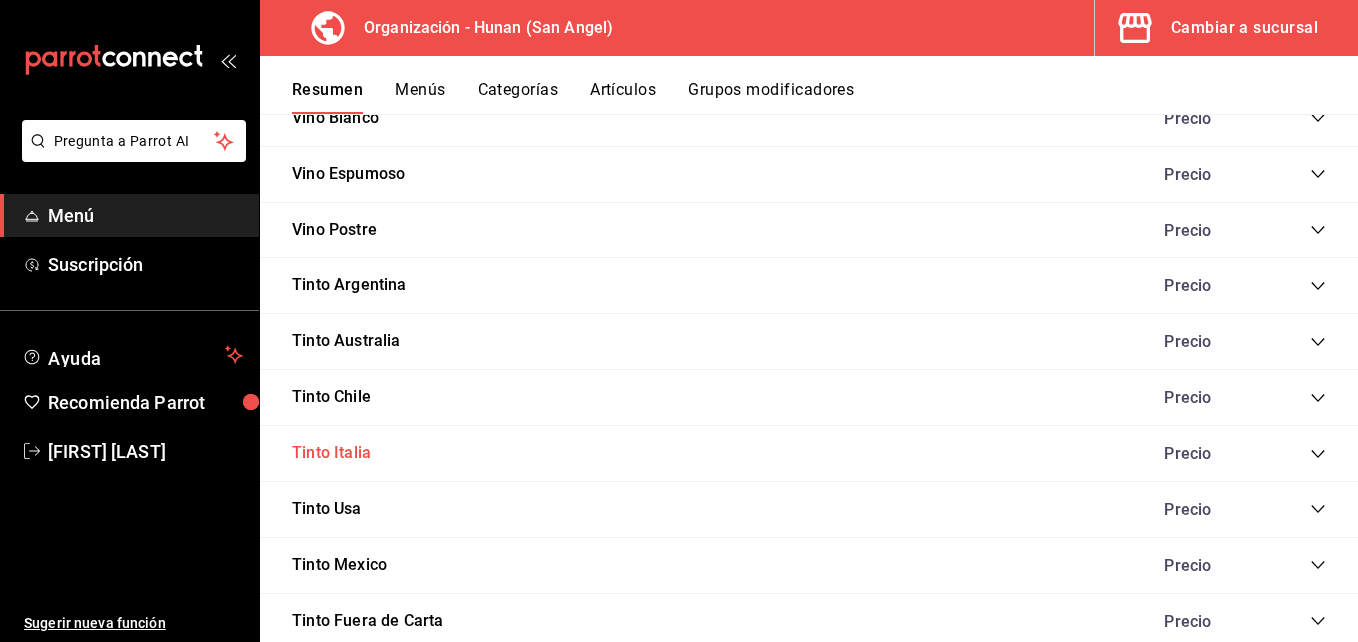 click on "Tinto Italia" at bounding box center [331, 453] 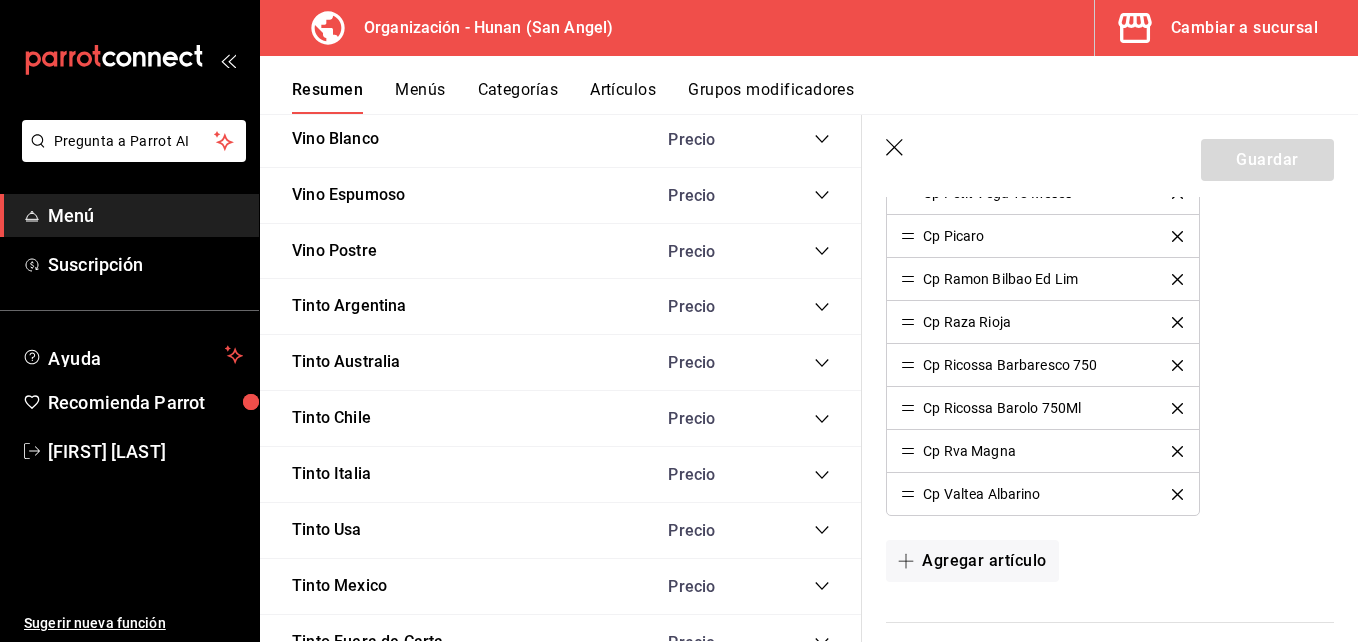 scroll, scrollTop: 0, scrollLeft: 0, axis: both 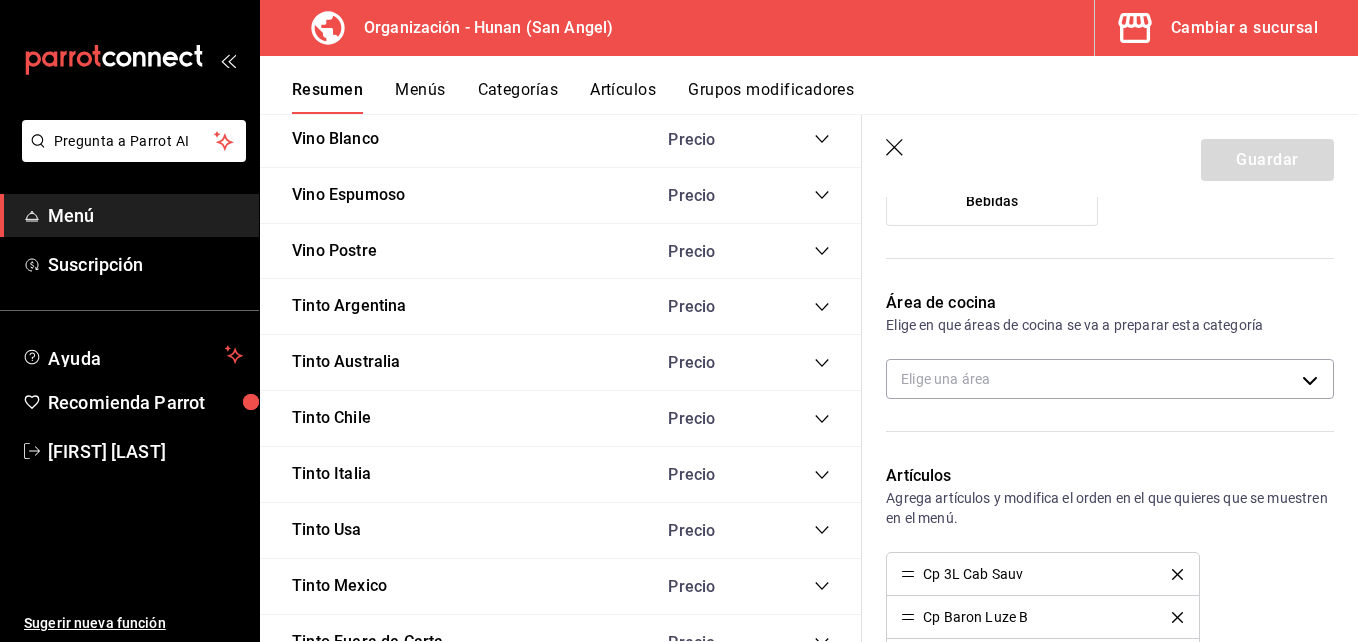 click on "Cp 3L Cab Sauv" at bounding box center [973, 574] 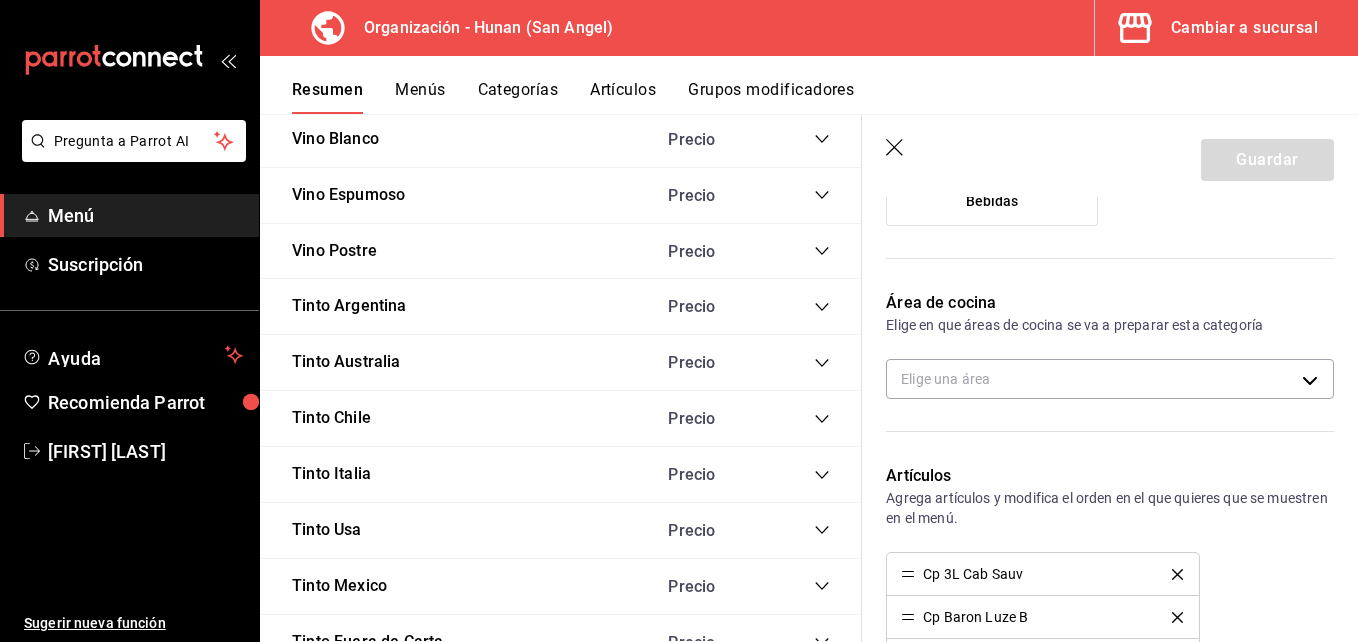 click on "Cp 3L Cab Sauv" at bounding box center (973, 574) 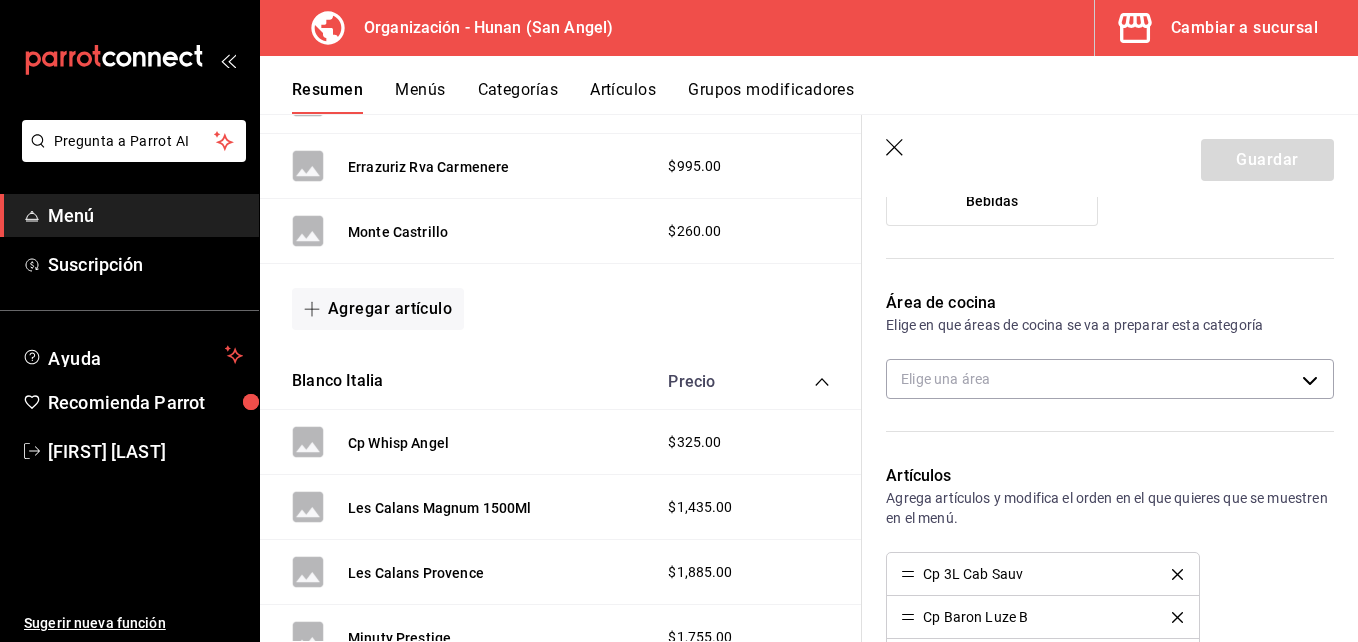 scroll, scrollTop: 0, scrollLeft: 0, axis: both 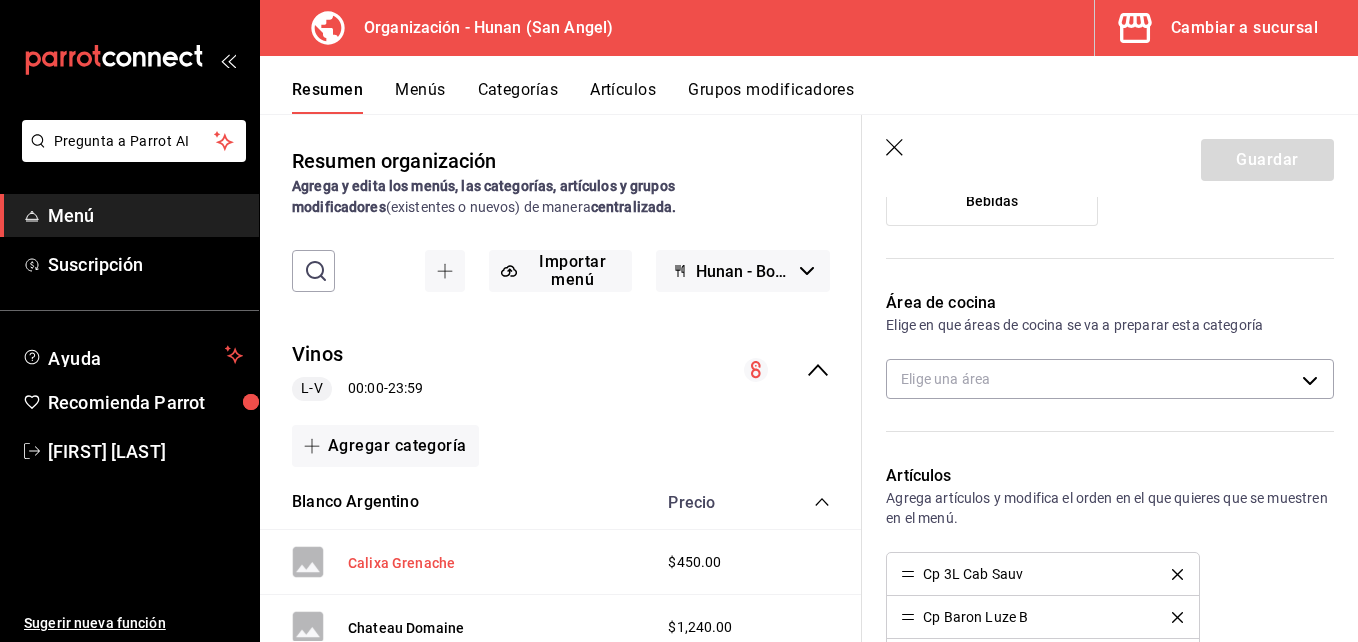 click on "Calixa Grenache" at bounding box center (401, 563) 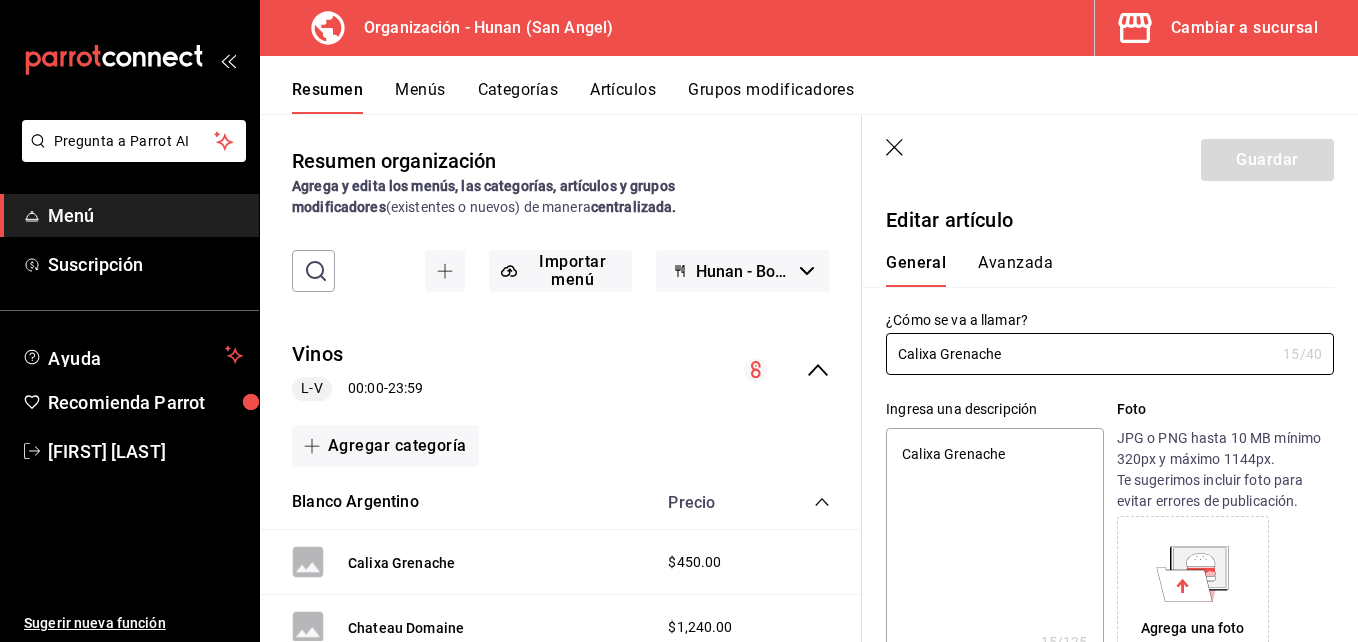 type on "x" 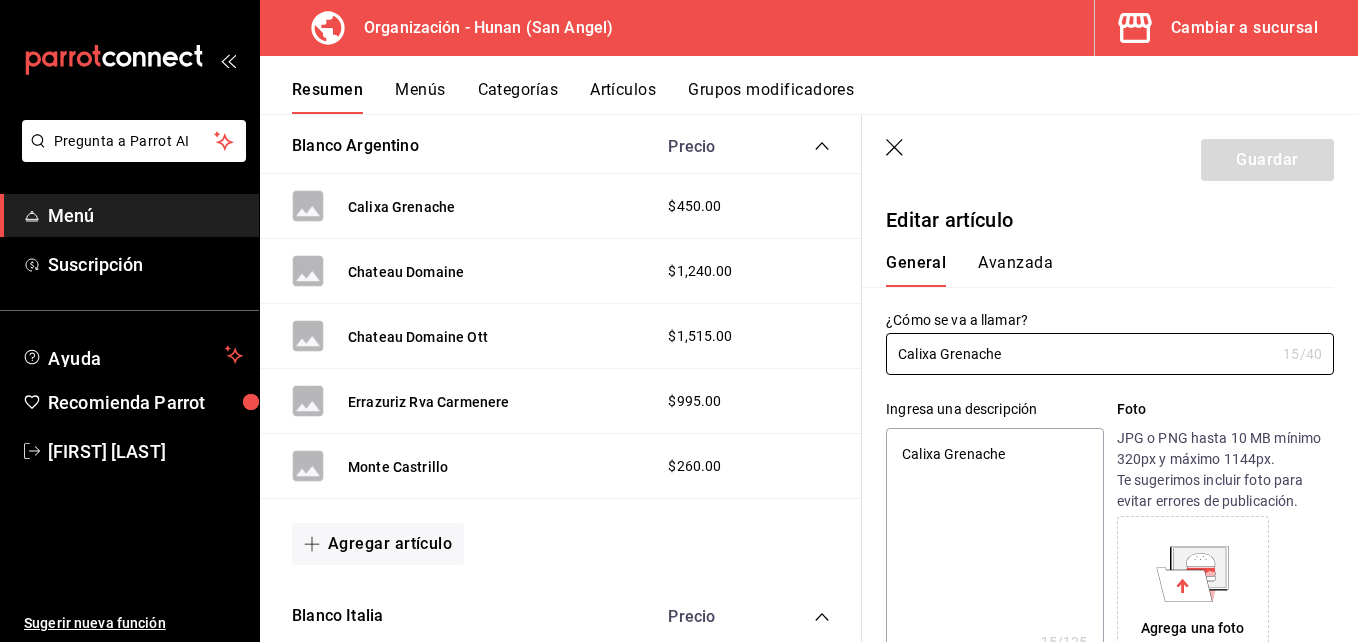 scroll, scrollTop: 0, scrollLeft: 0, axis: both 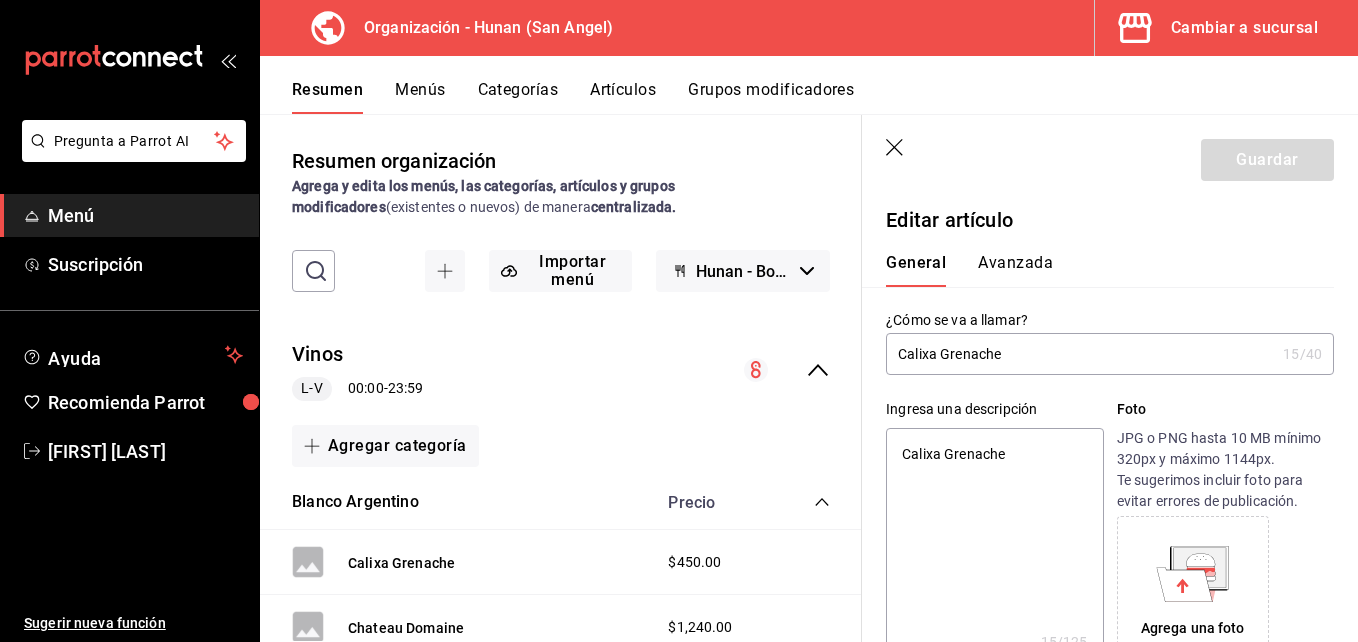type on "x" 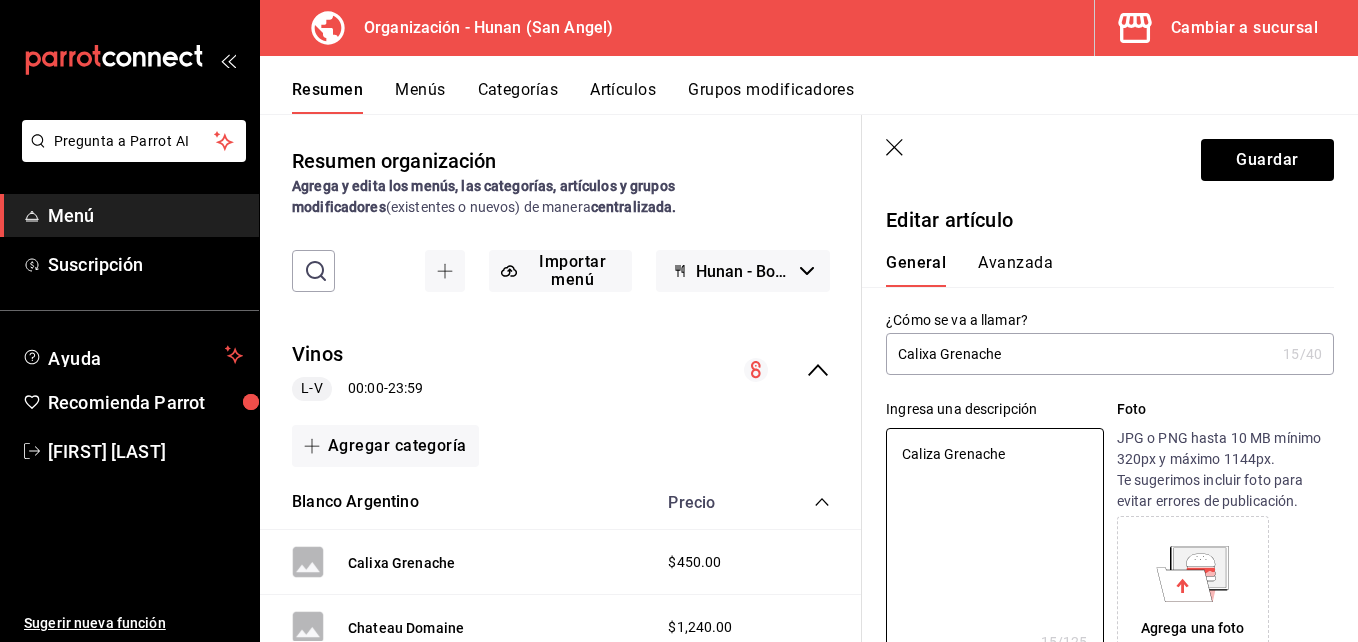 type on "x" 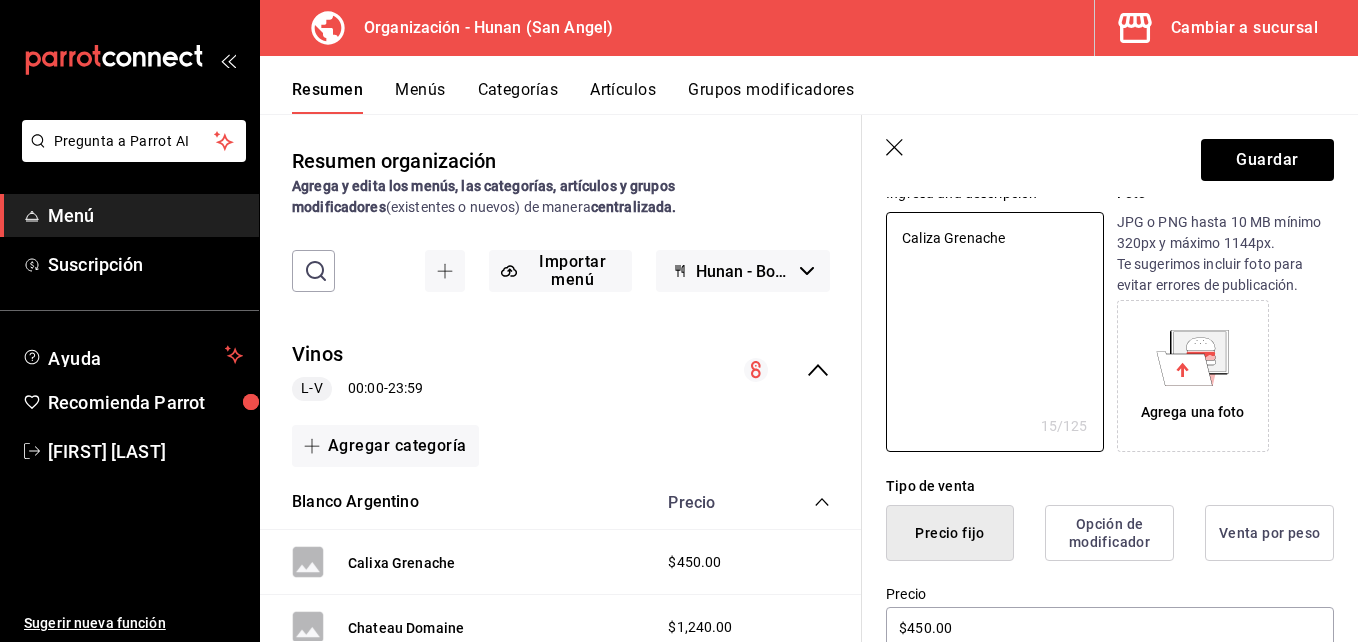 scroll, scrollTop: 171, scrollLeft: 0, axis: vertical 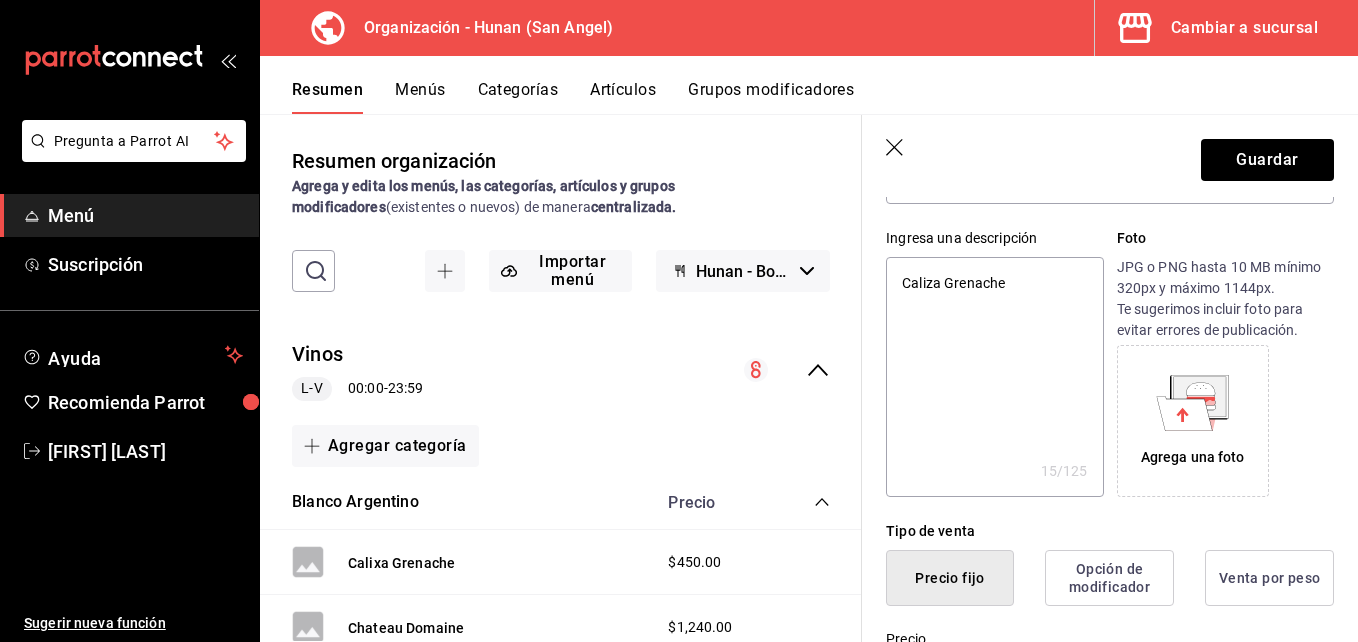 click on "Caliza Grenache" at bounding box center (994, 377) 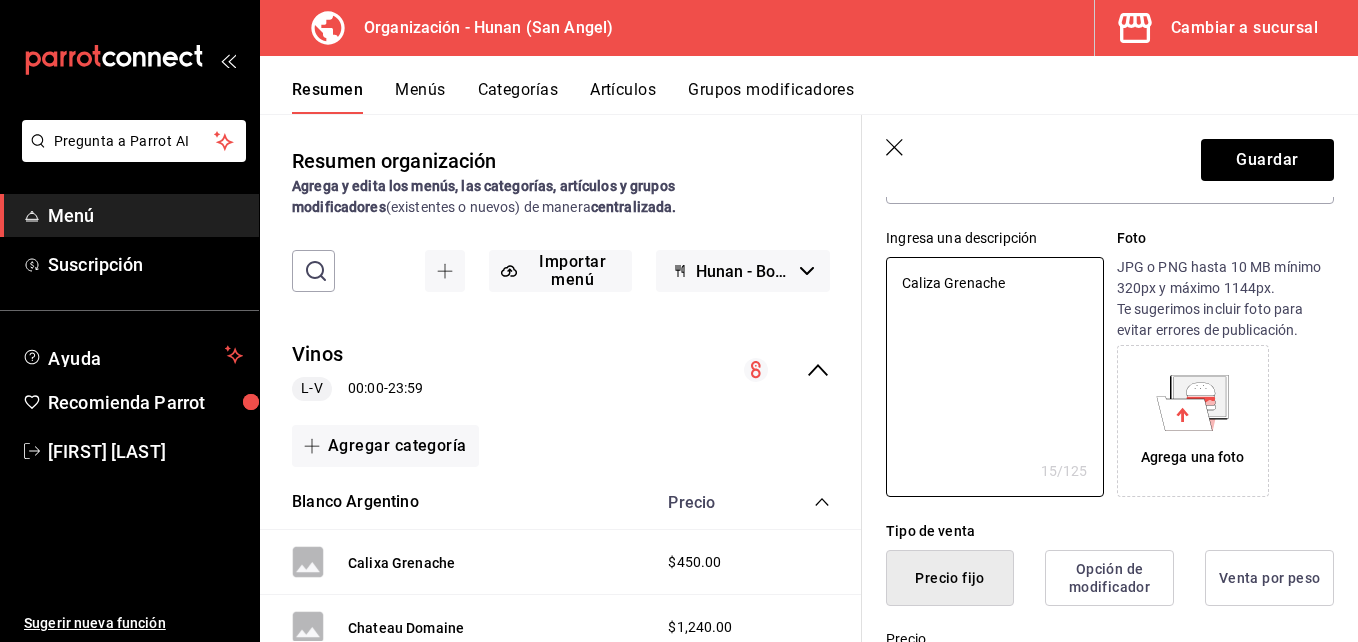 type on "Caliza Grenache" 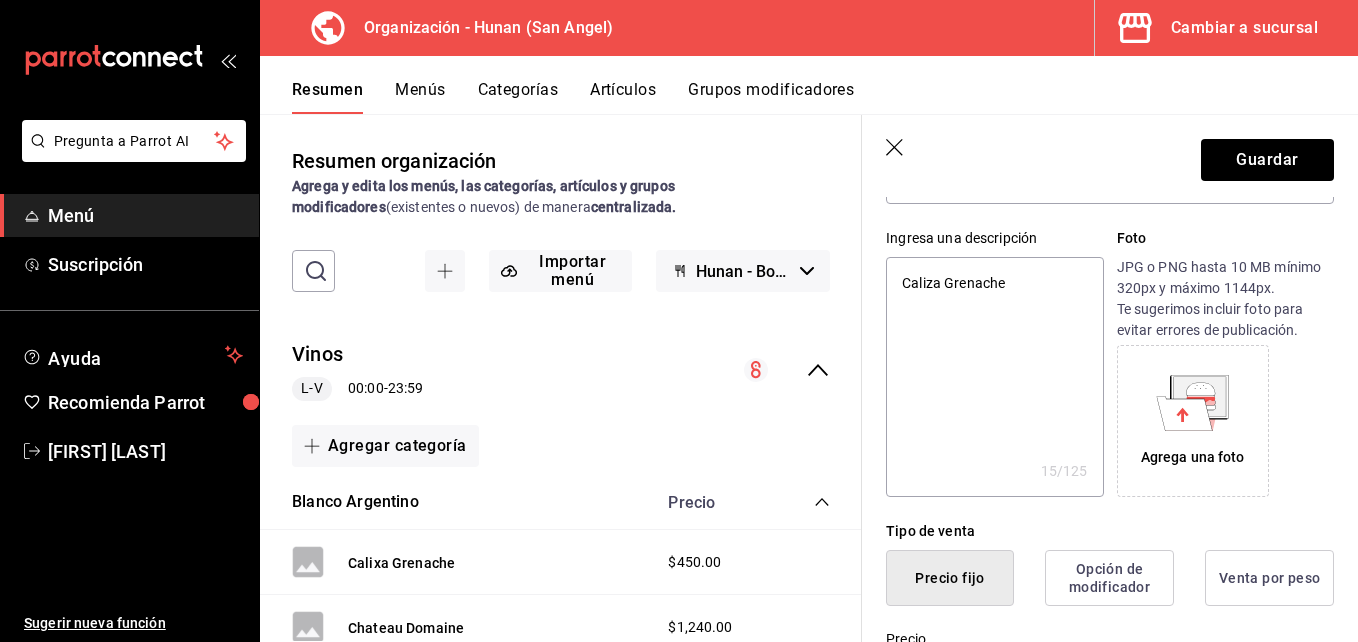 click 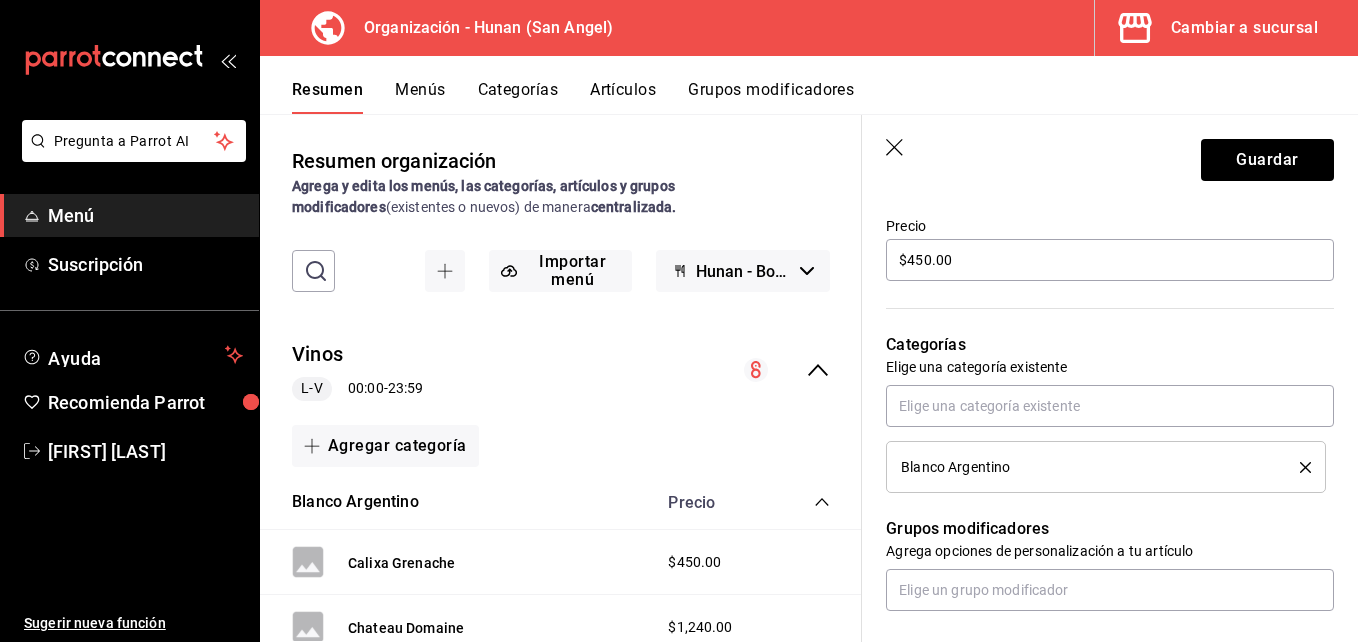 scroll, scrollTop: 1023, scrollLeft: 0, axis: vertical 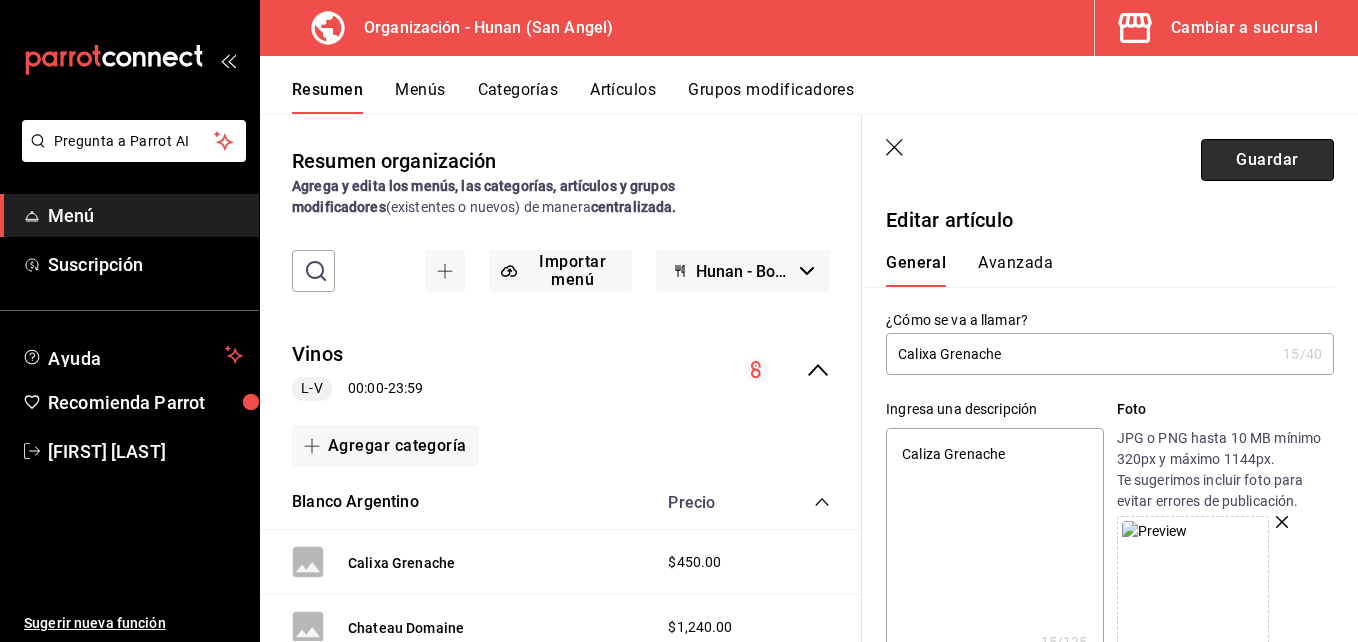 click on "Guardar" at bounding box center [1267, 160] 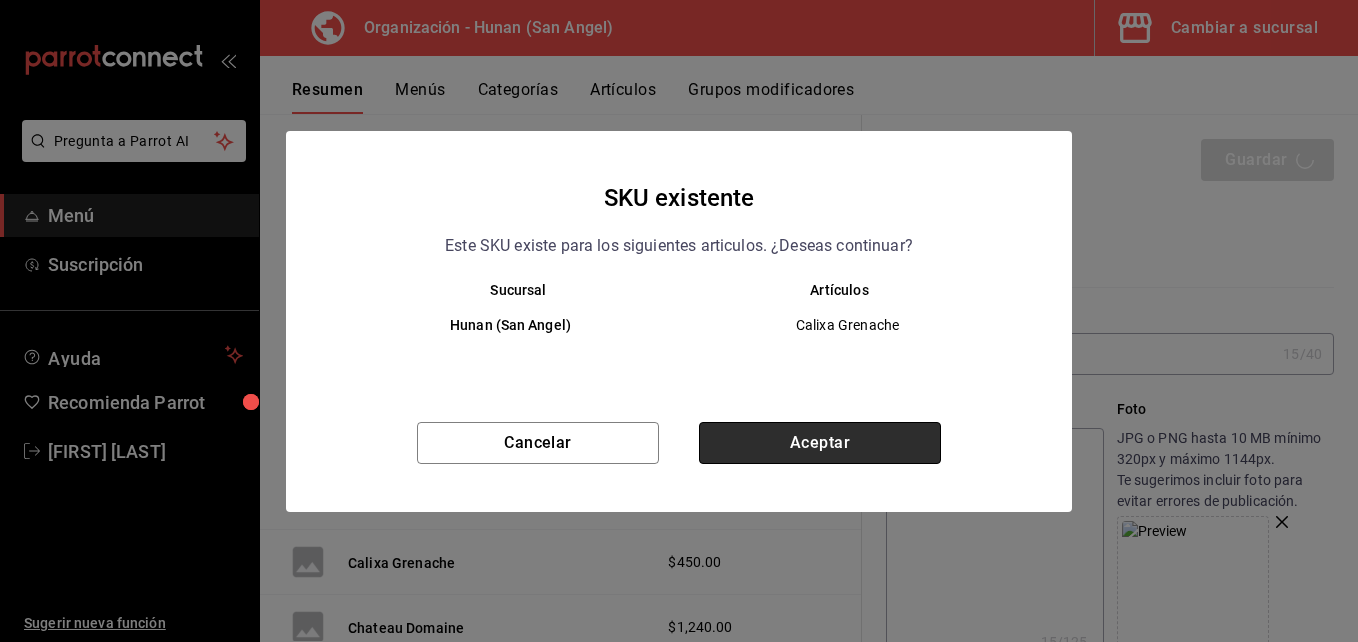click on "Aceptar" at bounding box center [820, 443] 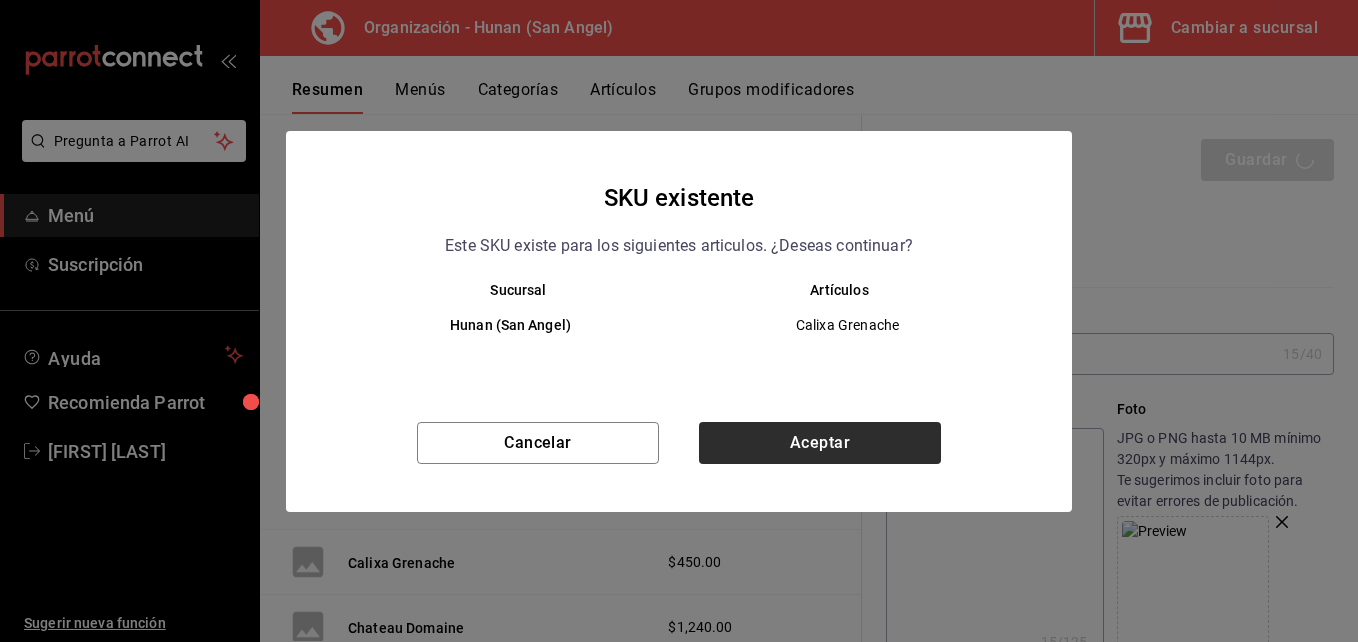 type on "x" 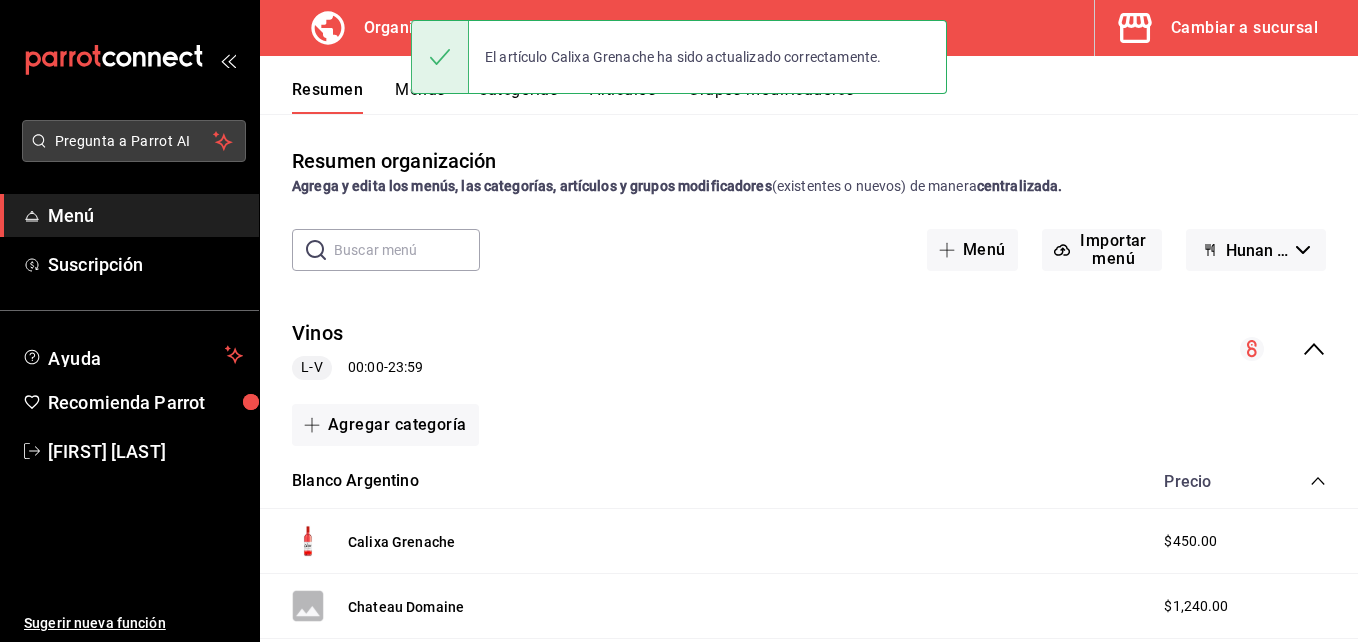 click on "Pregunta a Parrot AI" at bounding box center (134, 141) 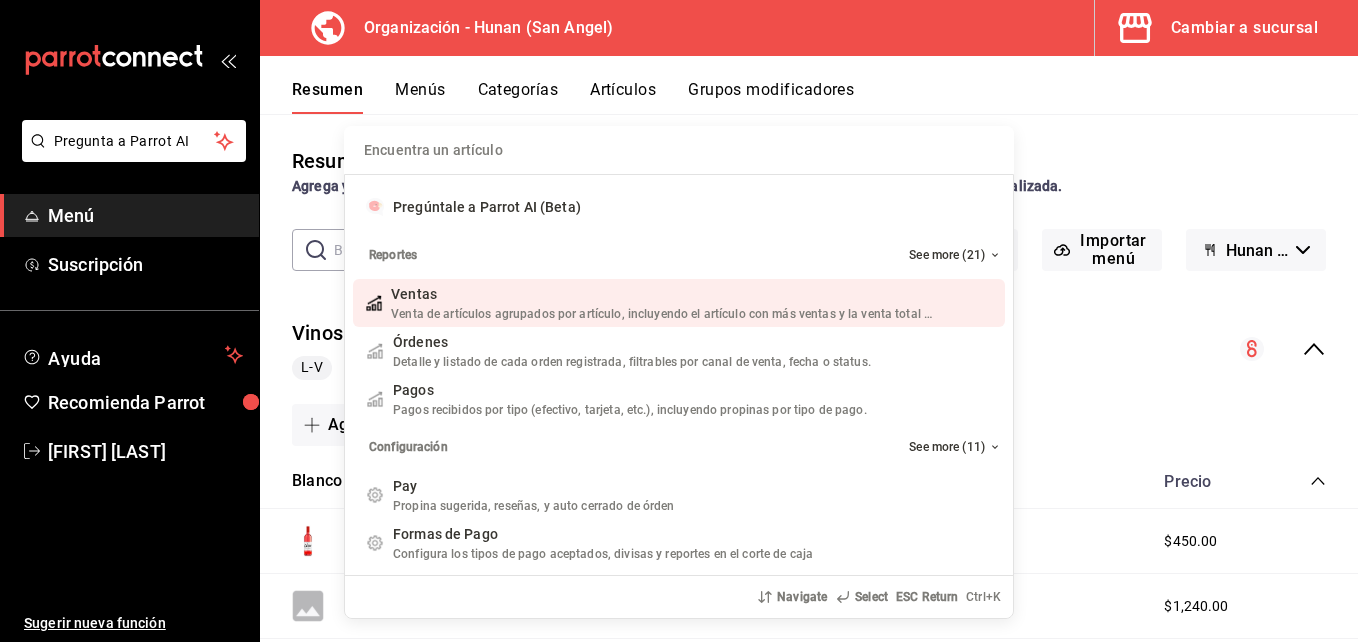 click on "Encuentra un artículo Pregúntale a Parrot AI (Beta) Reportes See more (21) Ventas Venta de artículos agrupados por artículo, incluyendo el artículo con más ventas y la venta total por periodo. Add shortcut Órdenes Detalle y listado de cada orden registrada, filtrables por canal de venta, fecha o status. Add shortcut Pagos Pagos recibidos por tipo (efectivo, tarjeta, etc.), incluyendo propinas por tipo de pago. Add shortcut Configuración See more (11) Pay Propina sugerida, reseñas, y auto cerrado de órden Add shortcut Formas de Pago Configura los tipos de pago aceptados, divisas y reportes en el corte de caja Add shortcut Descuentos Configura los descuentos aplicables a órdenes o artículos en el restaurante. Add shortcut Personal Roles Administra los roles de permisos disponibles en tu restaurante Add shortcut Usuarios Administra los usuarios, sus accesos y permisos así como notificaciones. Add shortcut Referidos Referidos Refiérenos a través de WhatsApp y recibe 1 mes gratis de suscripción ESC" at bounding box center (679, 321) 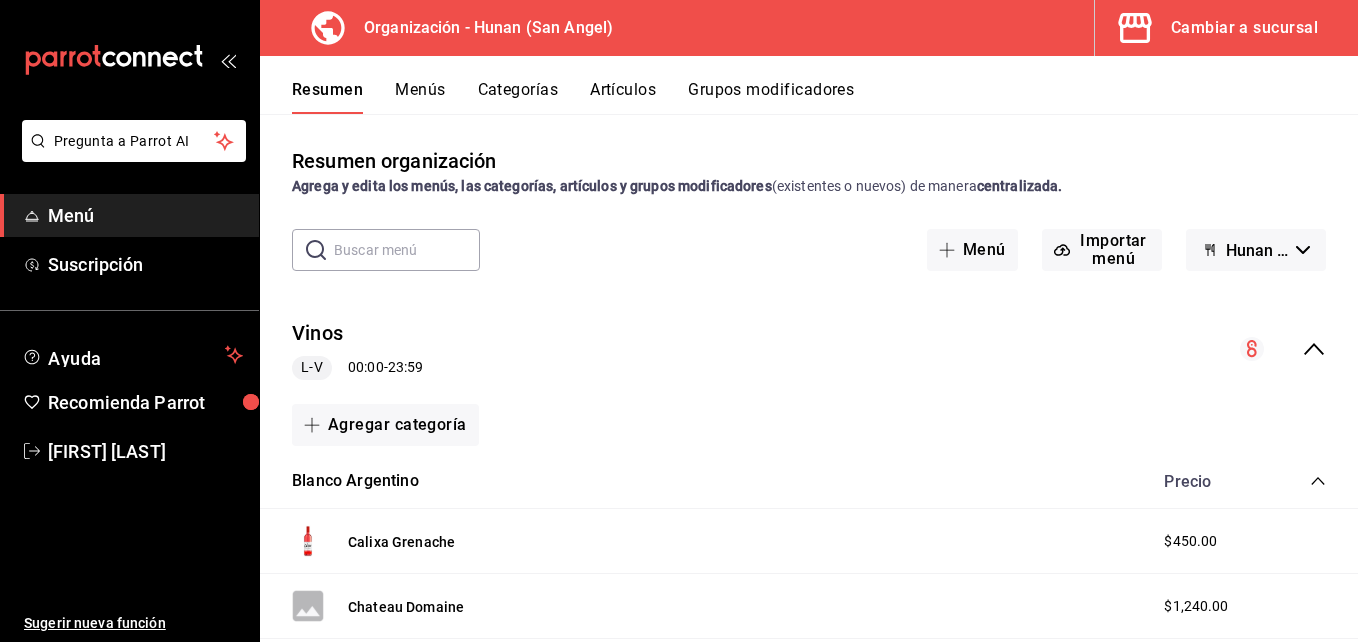 click on "Resumen Menús Categorías Artículos Grupos modificadores" at bounding box center [825, 97] 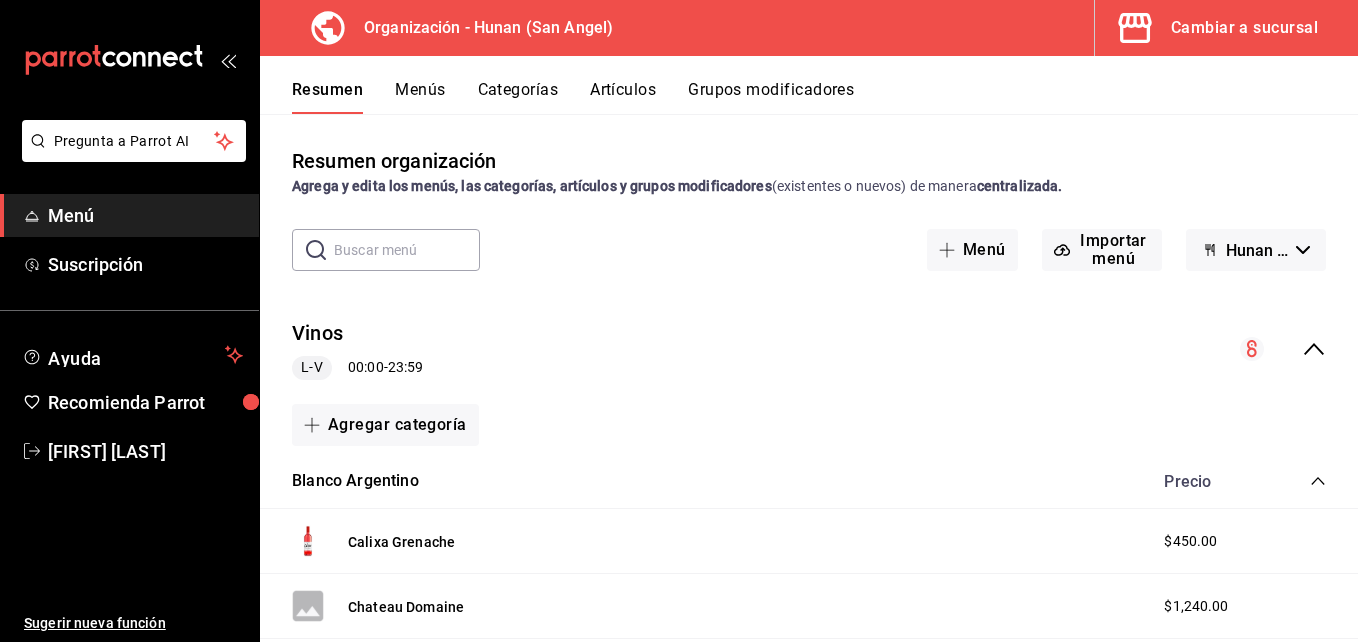 click on "Menú" at bounding box center [145, 215] 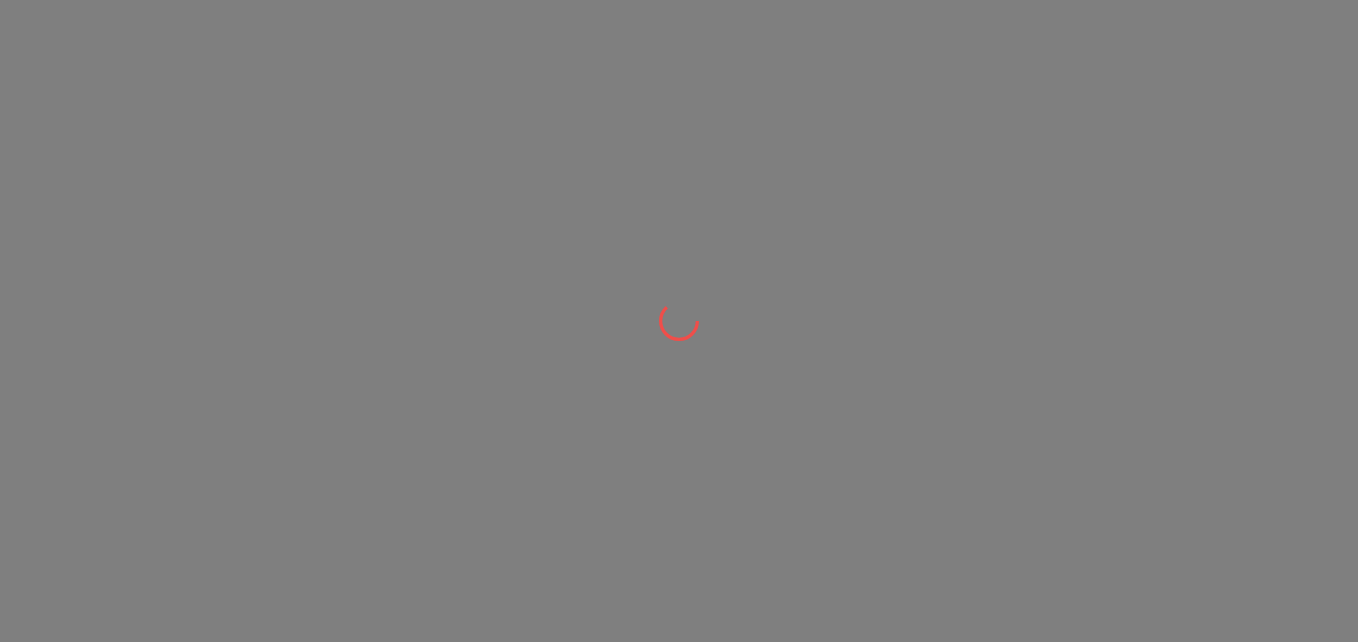 scroll, scrollTop: 0, scrollLeft: 0, axis: both 